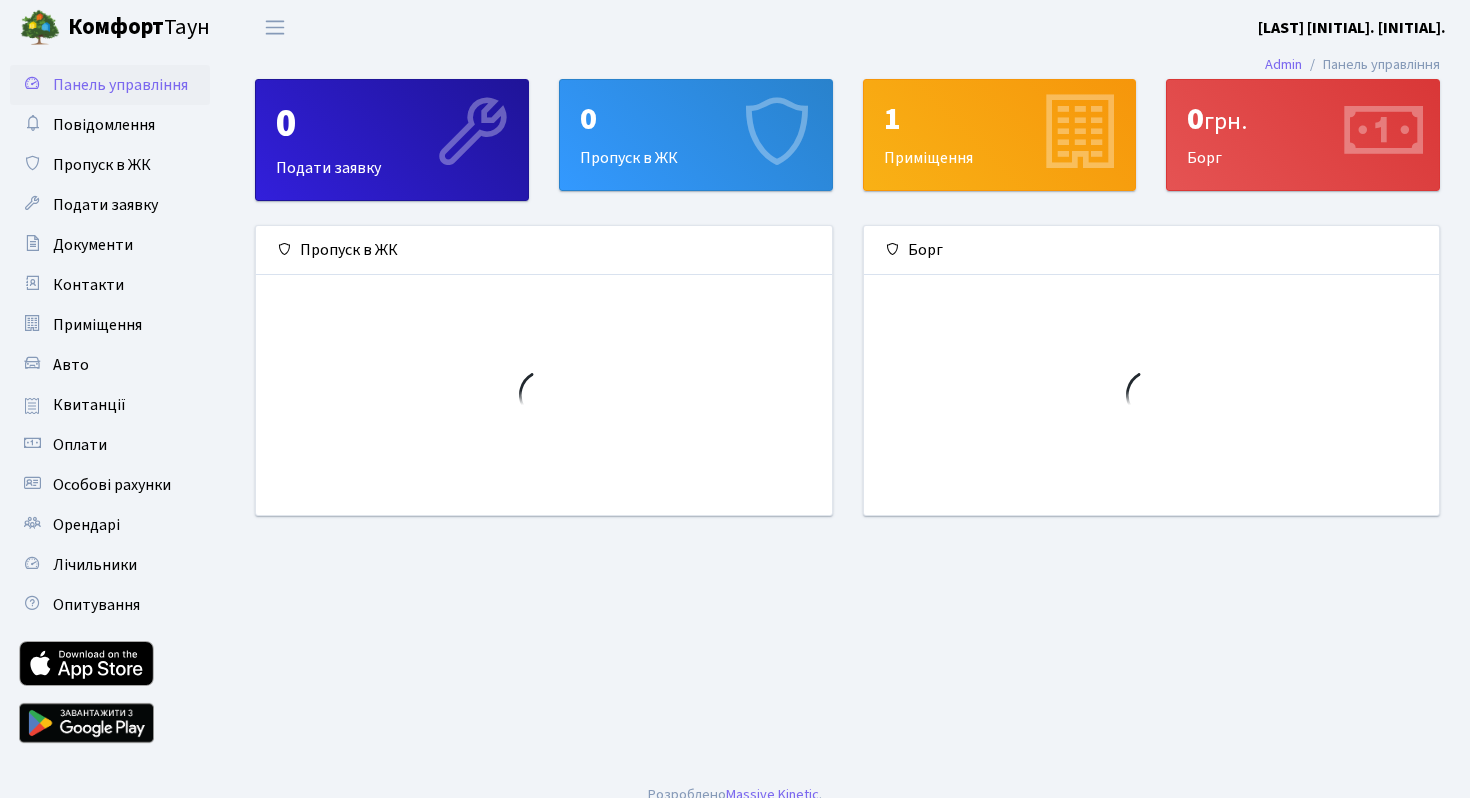 scroll, scrollTop: 0, scrollLeft: 0, axis: both 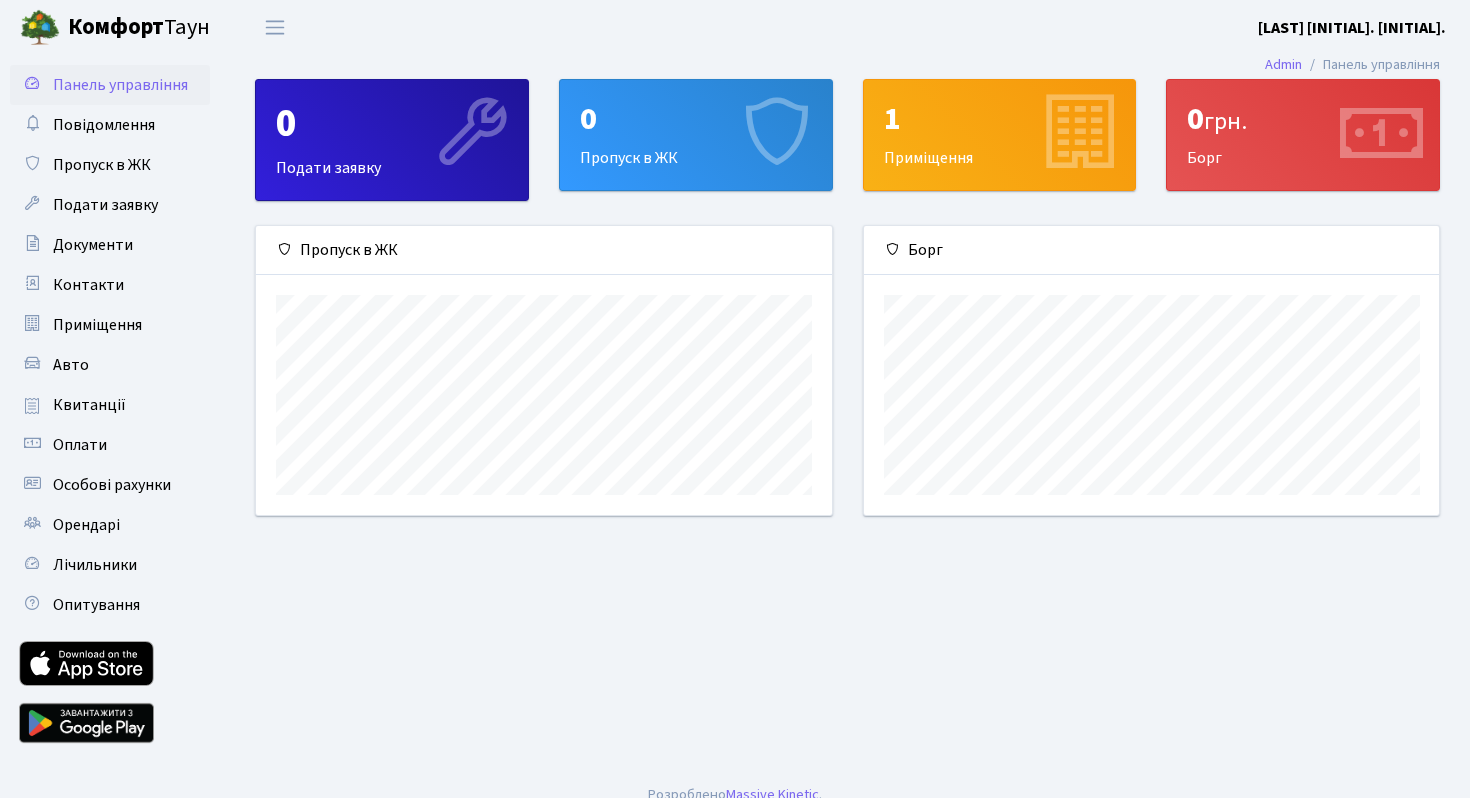 click on "грн." at bounding box center [1225, 121] 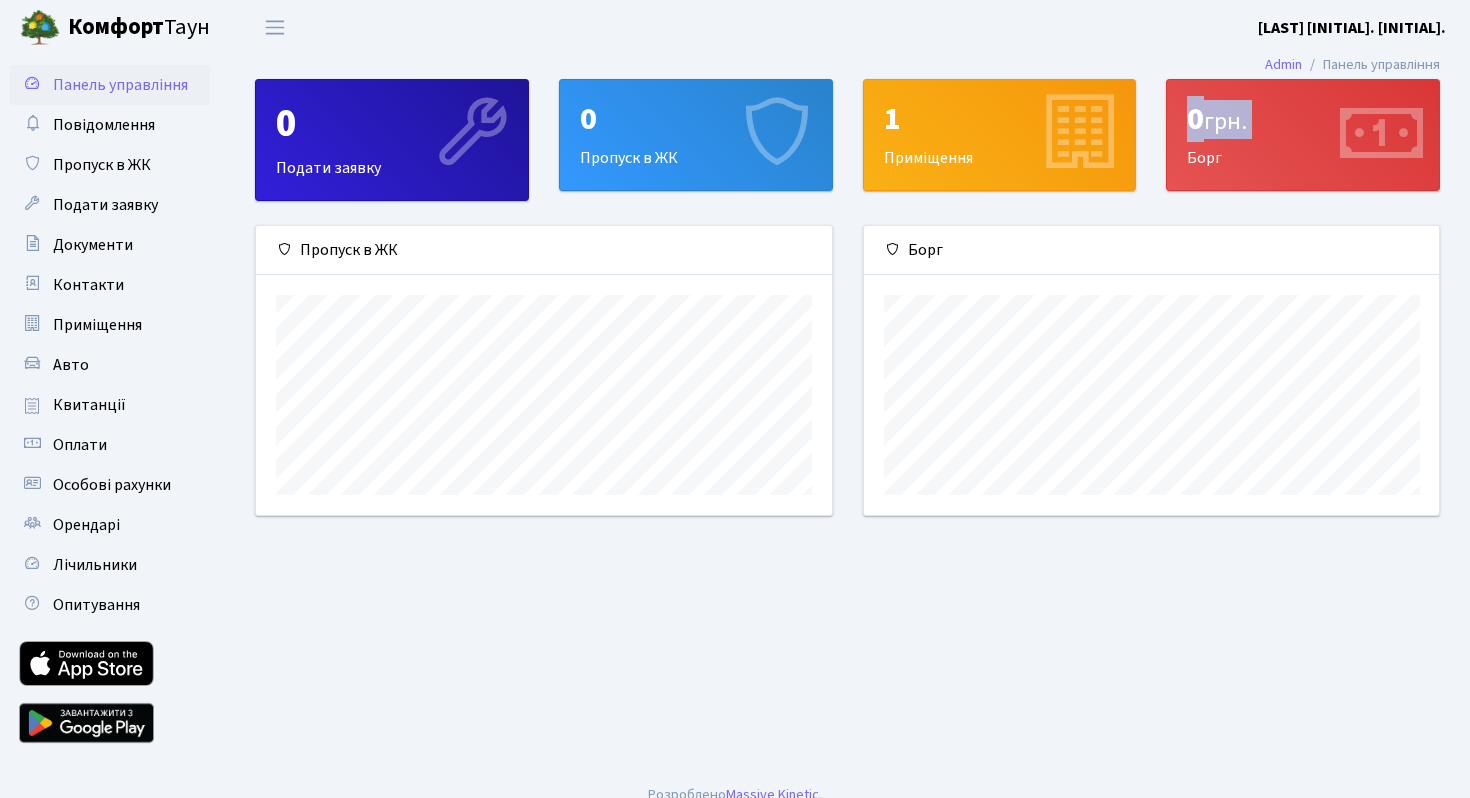 click on "грн." at bounding box center (1225, 121) 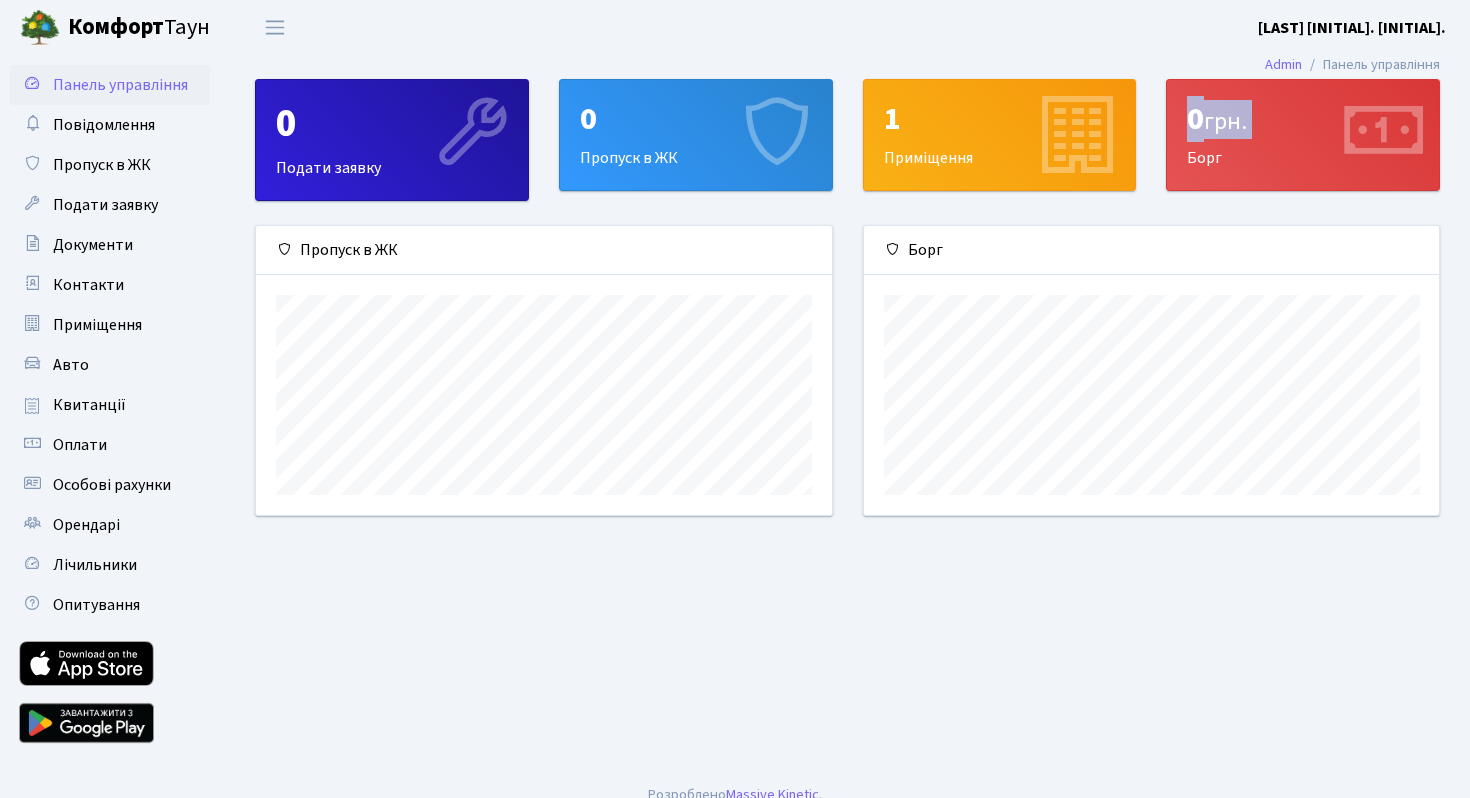click on "1
Приміщення" at bounding box center [1000, 135] 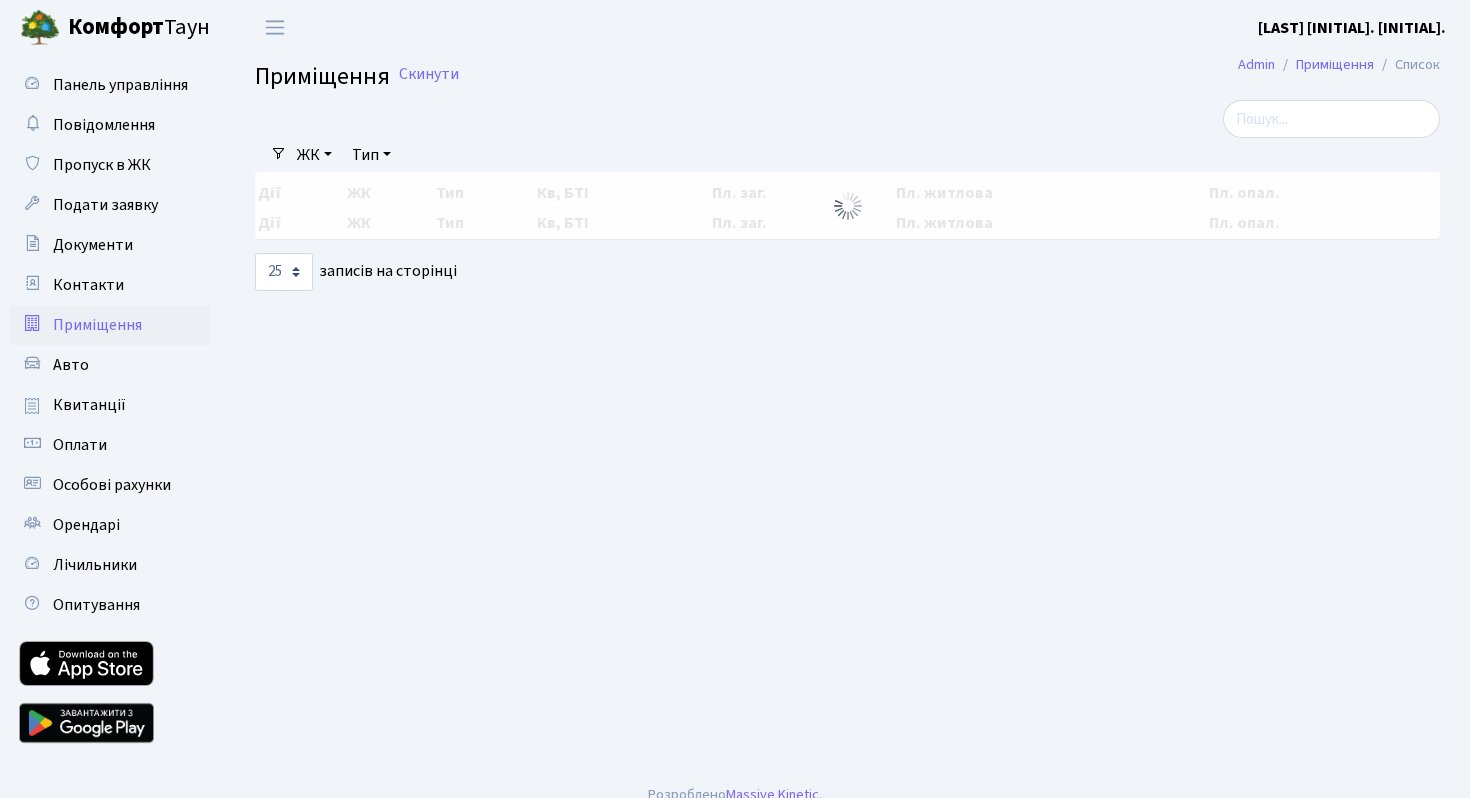 select on "25" 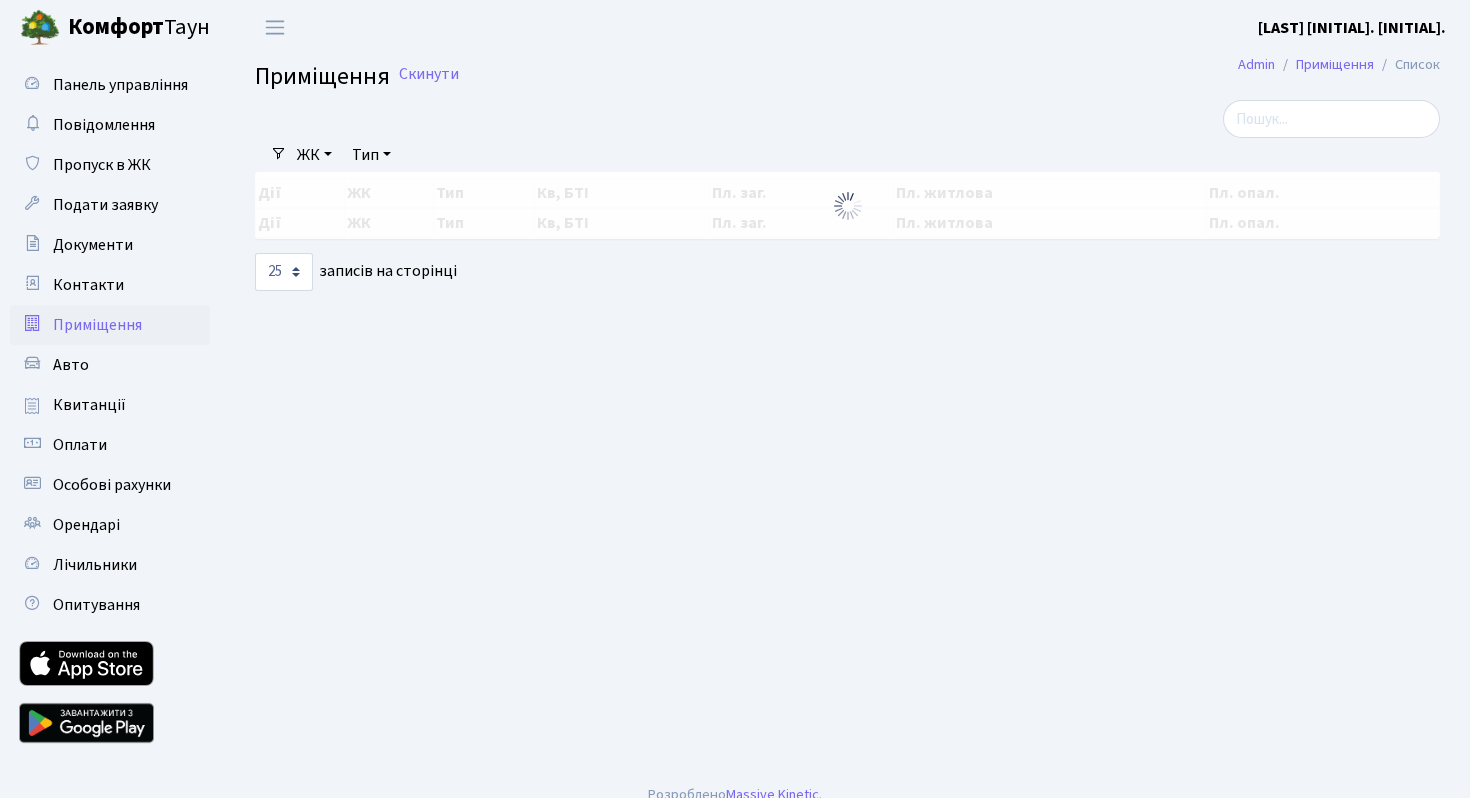 scroll, scrollTop: 0, scrollLeft: 0, axis: both 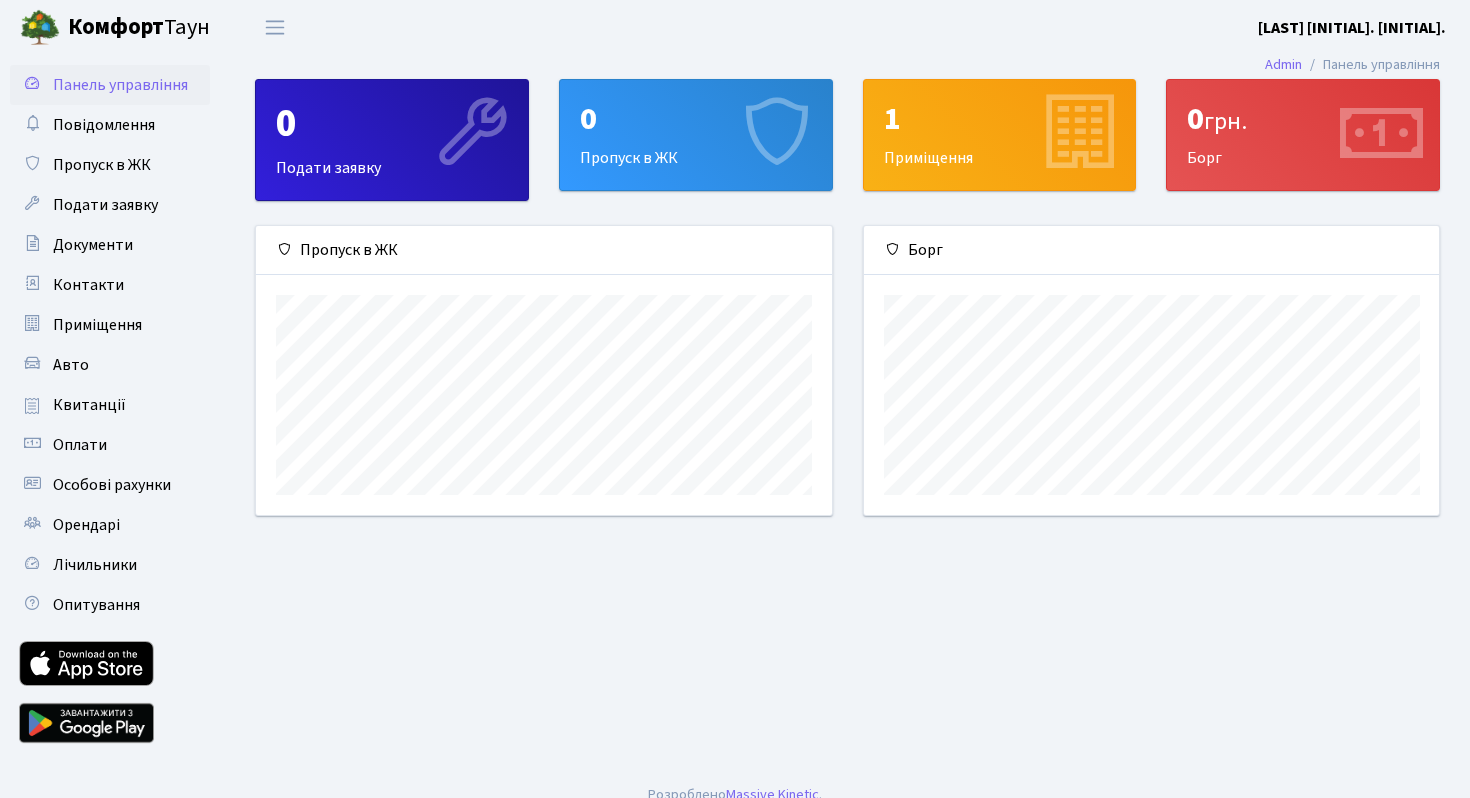 click on "0  грн." at bounding box center [1303, 119] 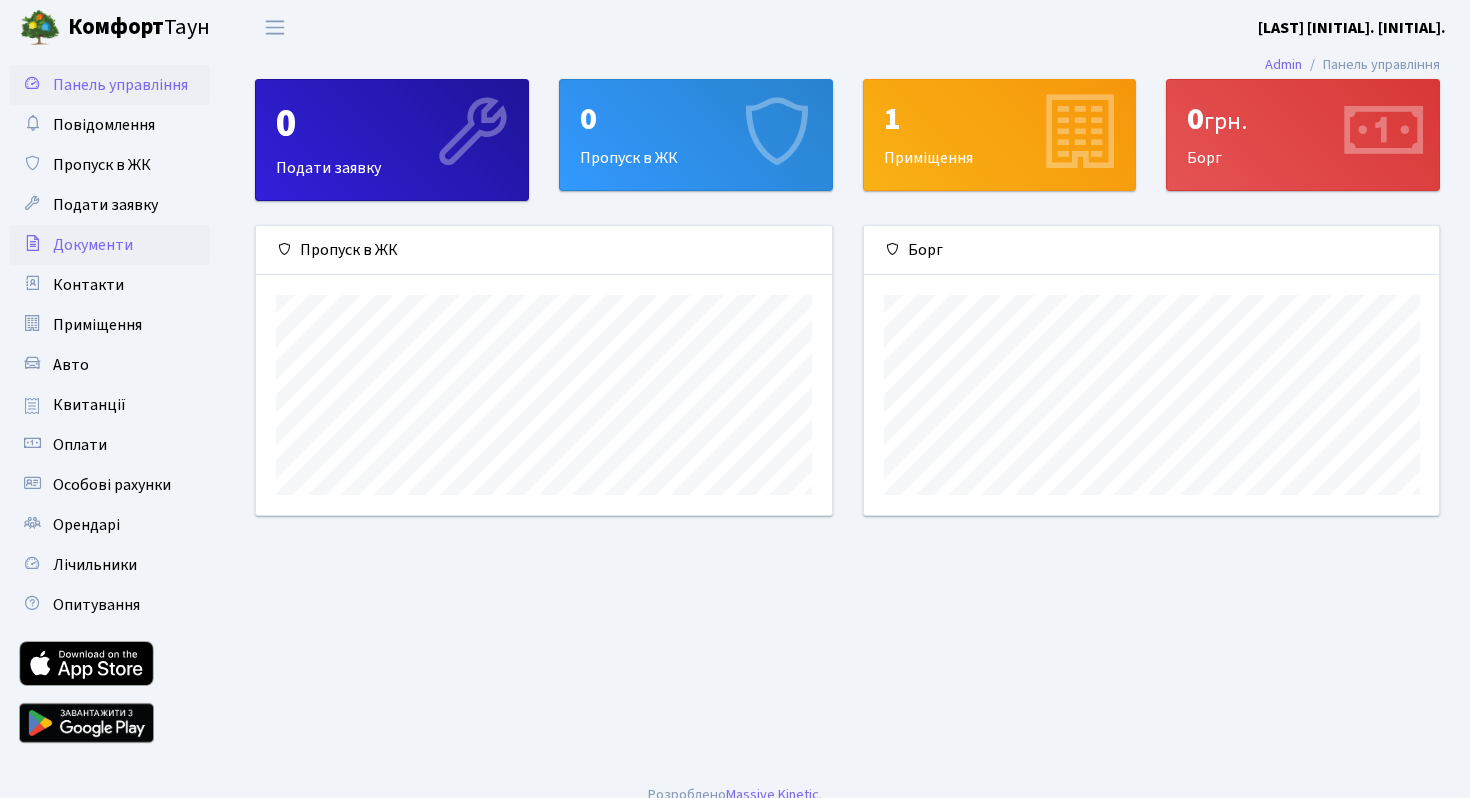 click on "Документи" at bounding box center (110, 245) 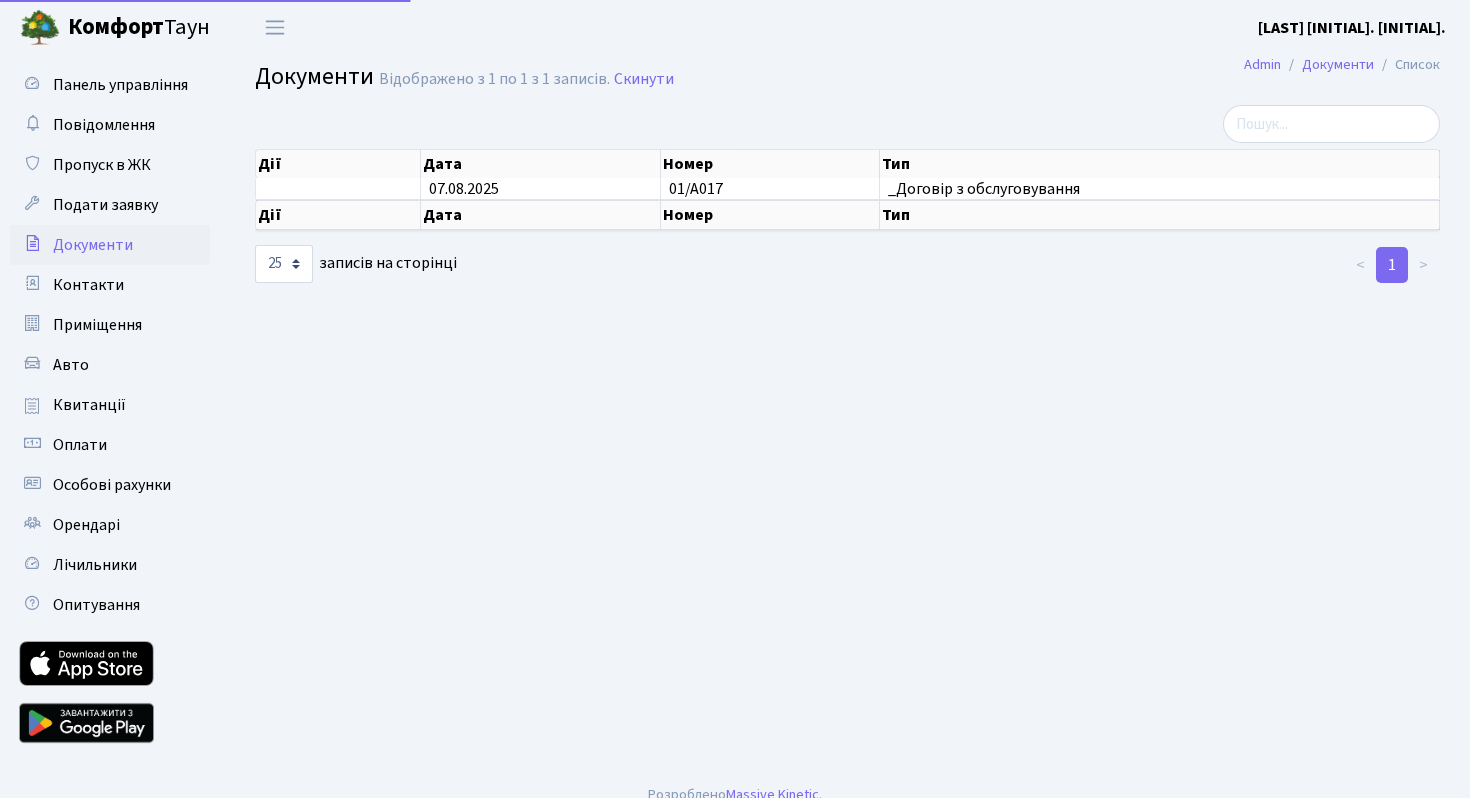 select on "25" 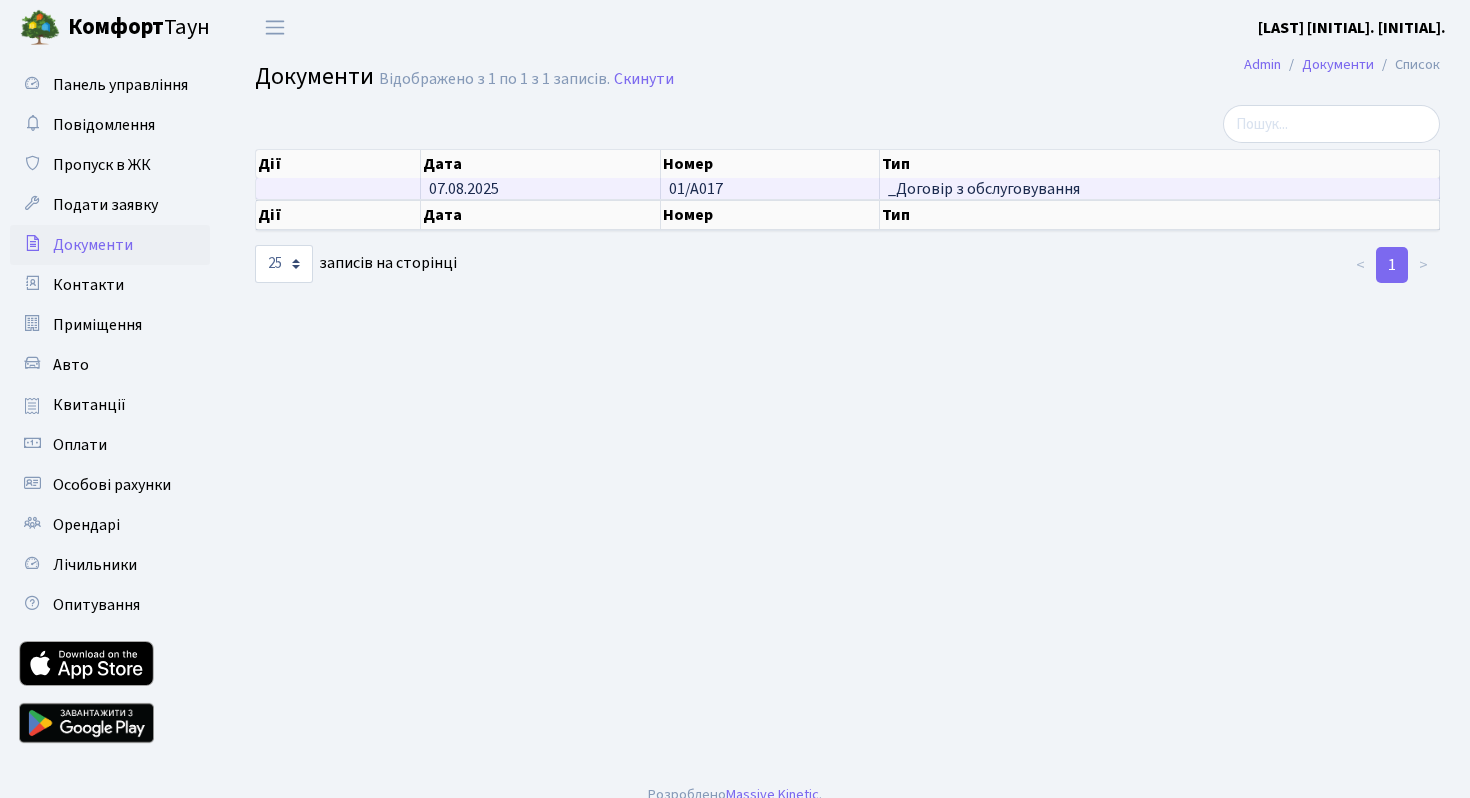 click at bounding box center [338, 188] 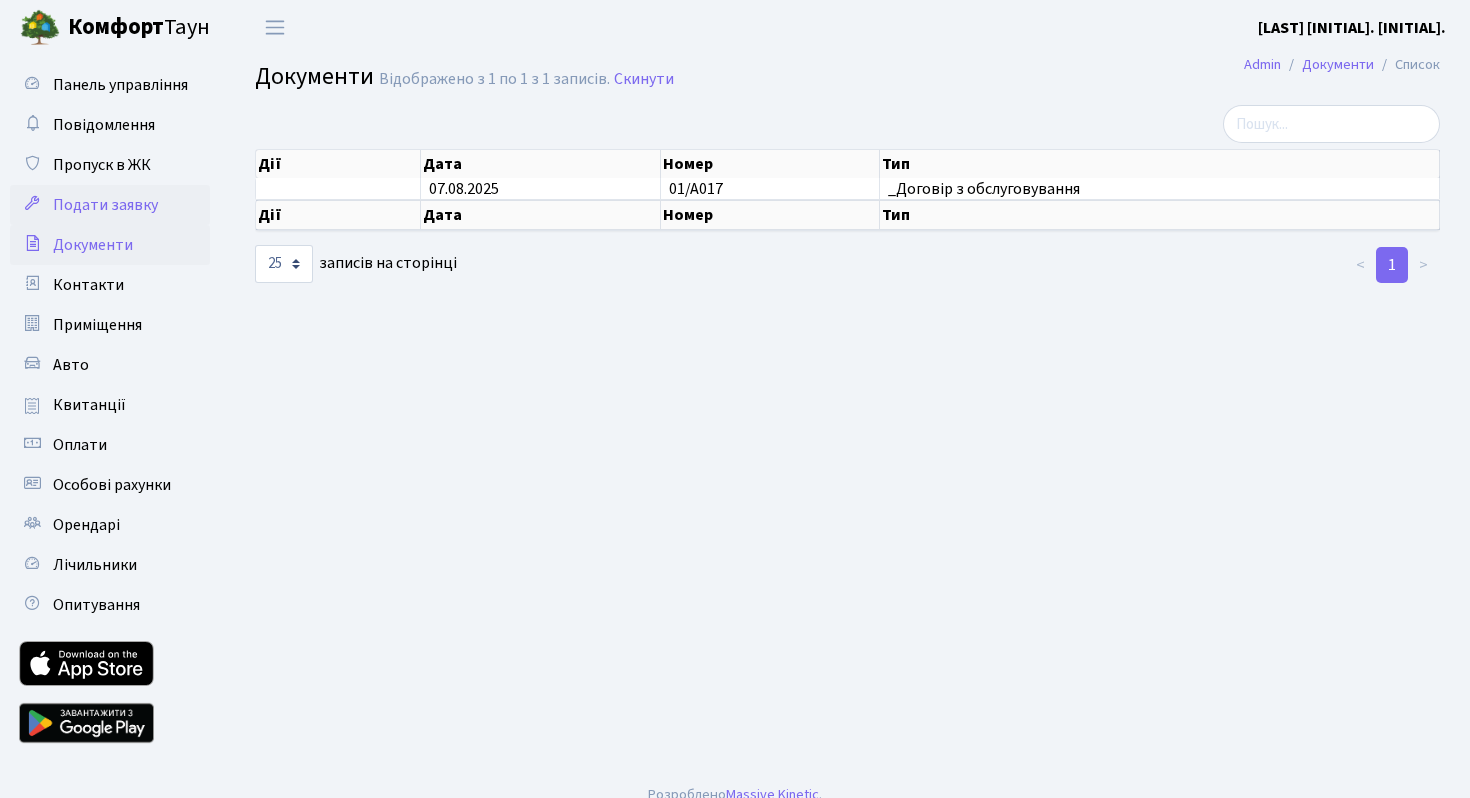 click on "Подати заявку" at bounding box center (105, 205) 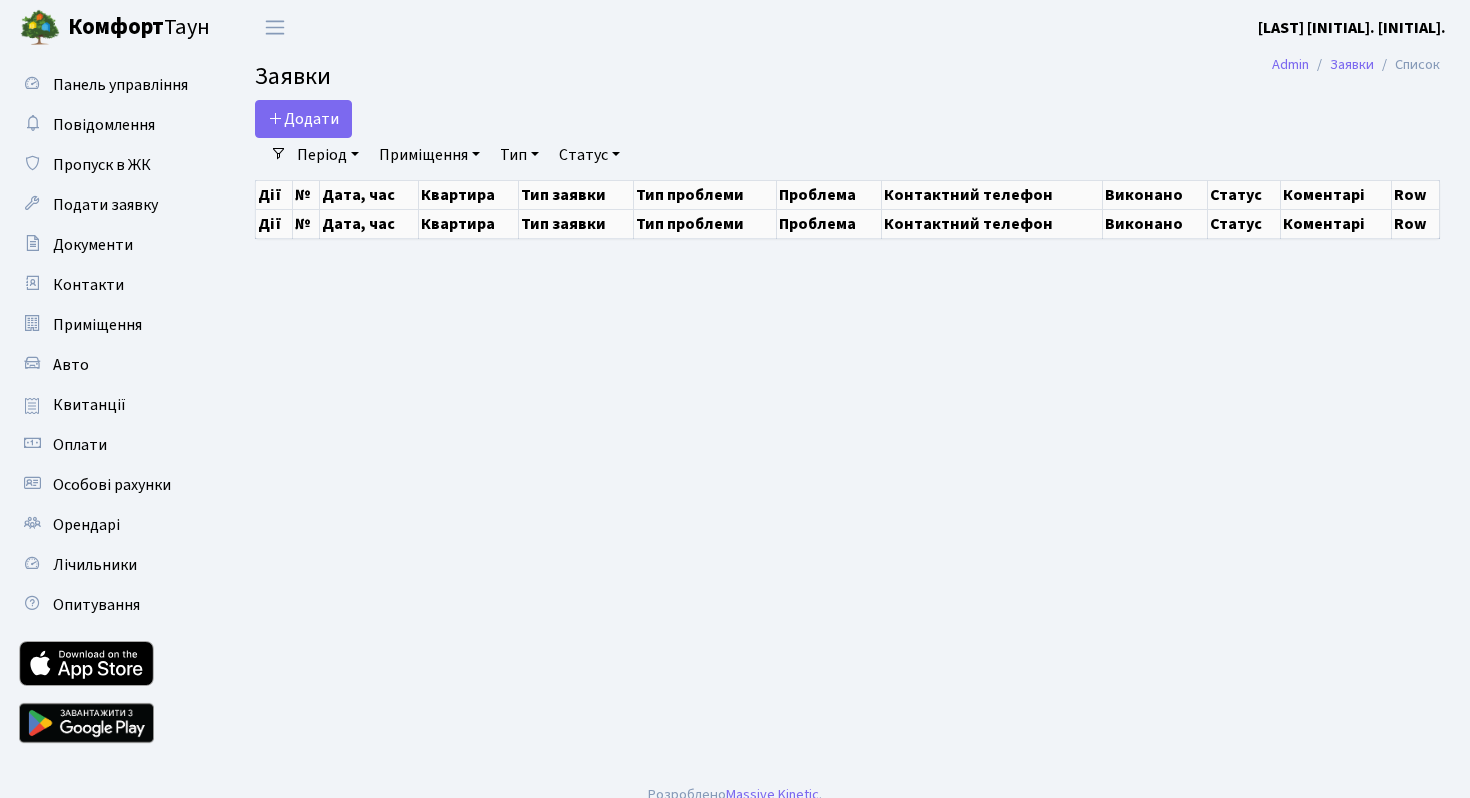 scroll, scrollTop: 0, scrollLeft: 0, axis: both 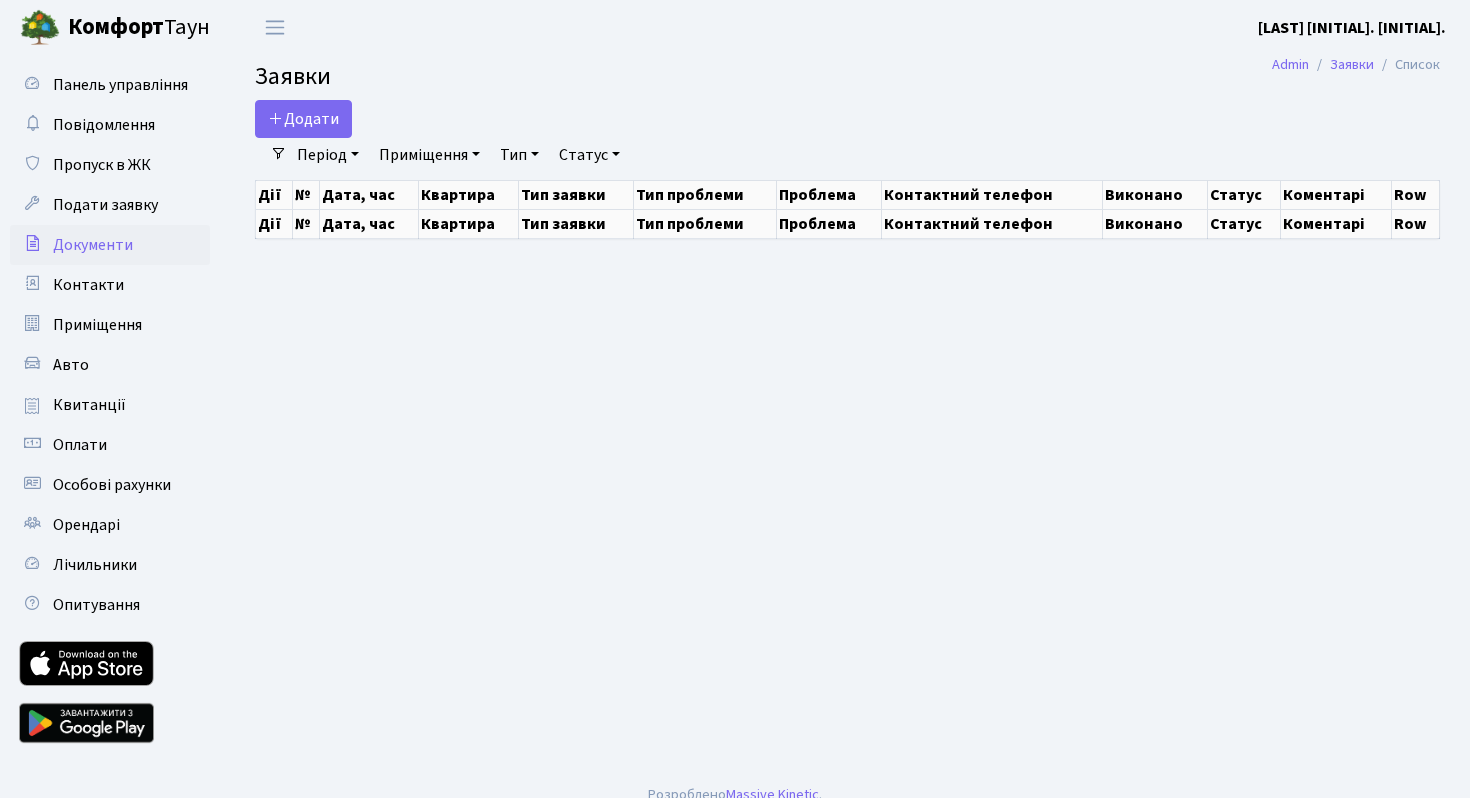 select on "25" 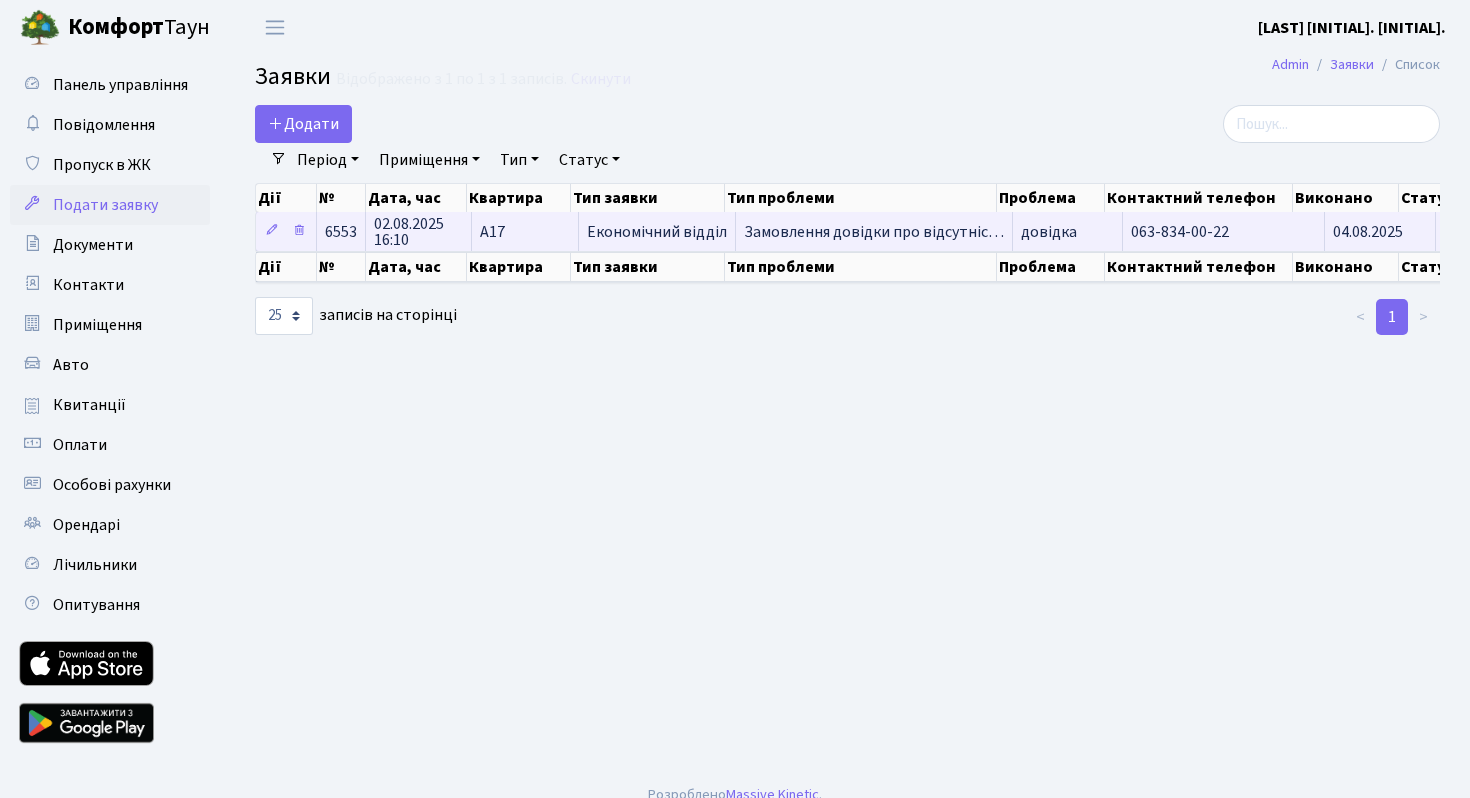 click on "Замовлення довідки про відсутніс…" at bounding box center [874, 231] 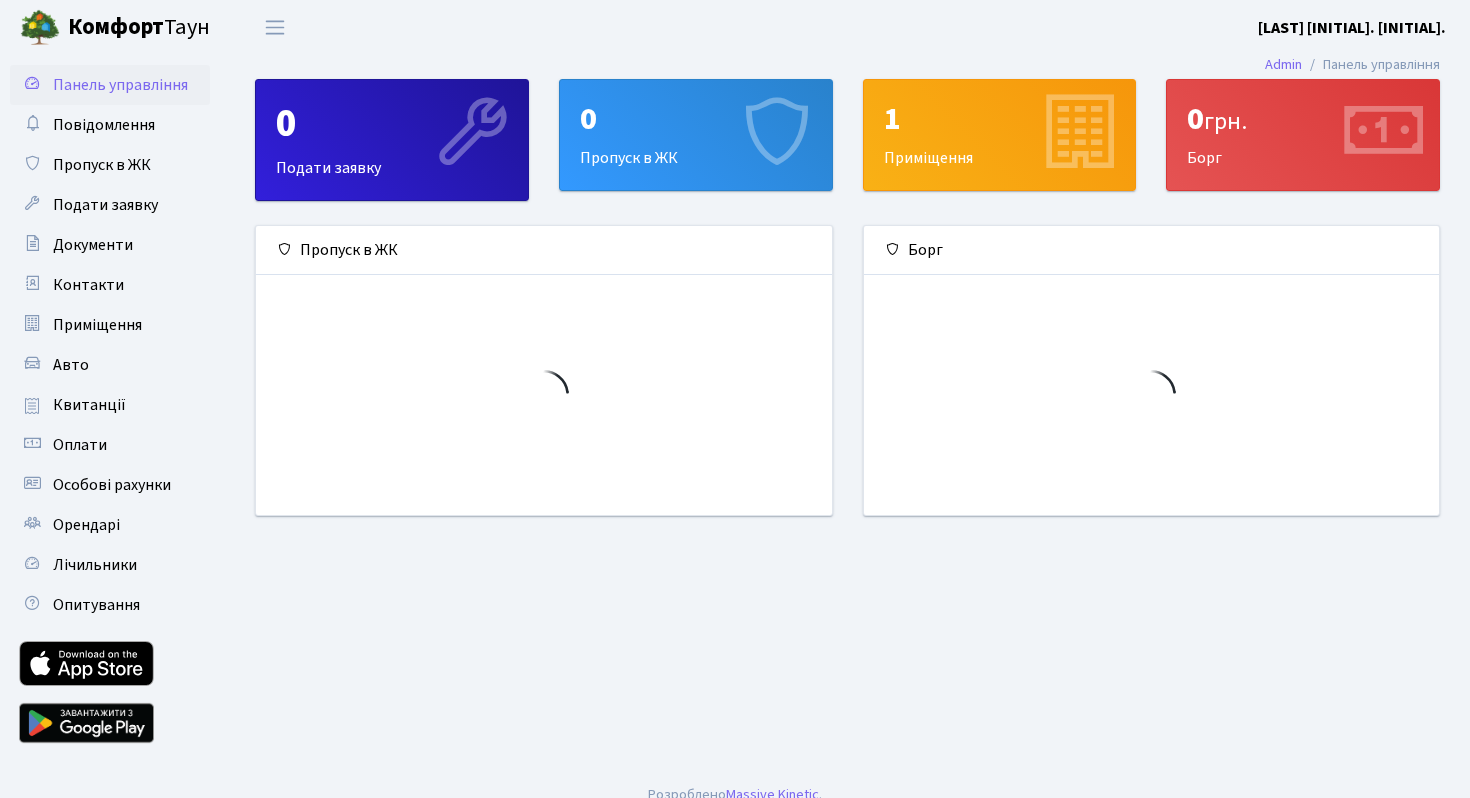 scroll, scrollTop: 0, scrollLeft: 0, axis: both 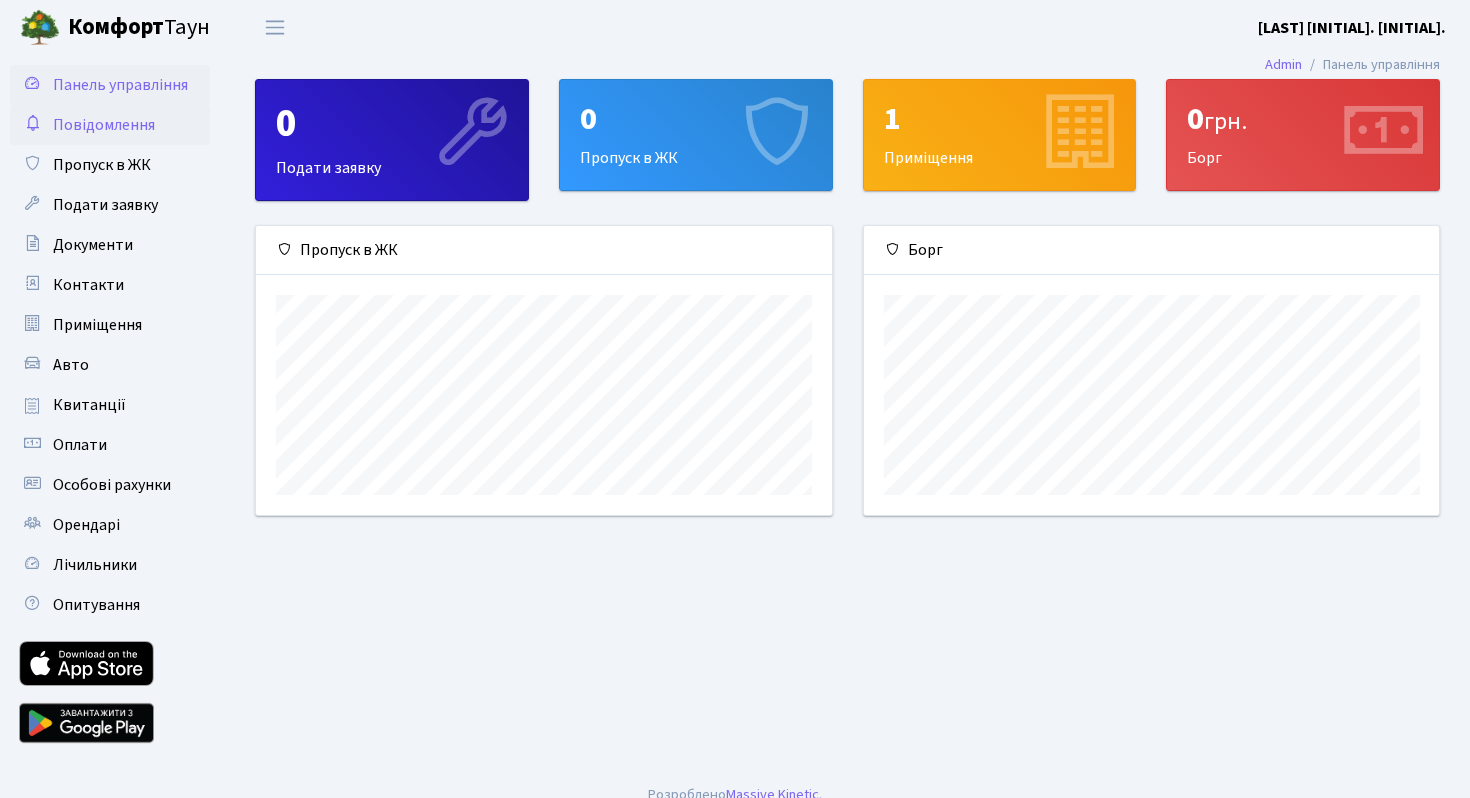 click on "Повідомлення" at bounding box center [104, 125] 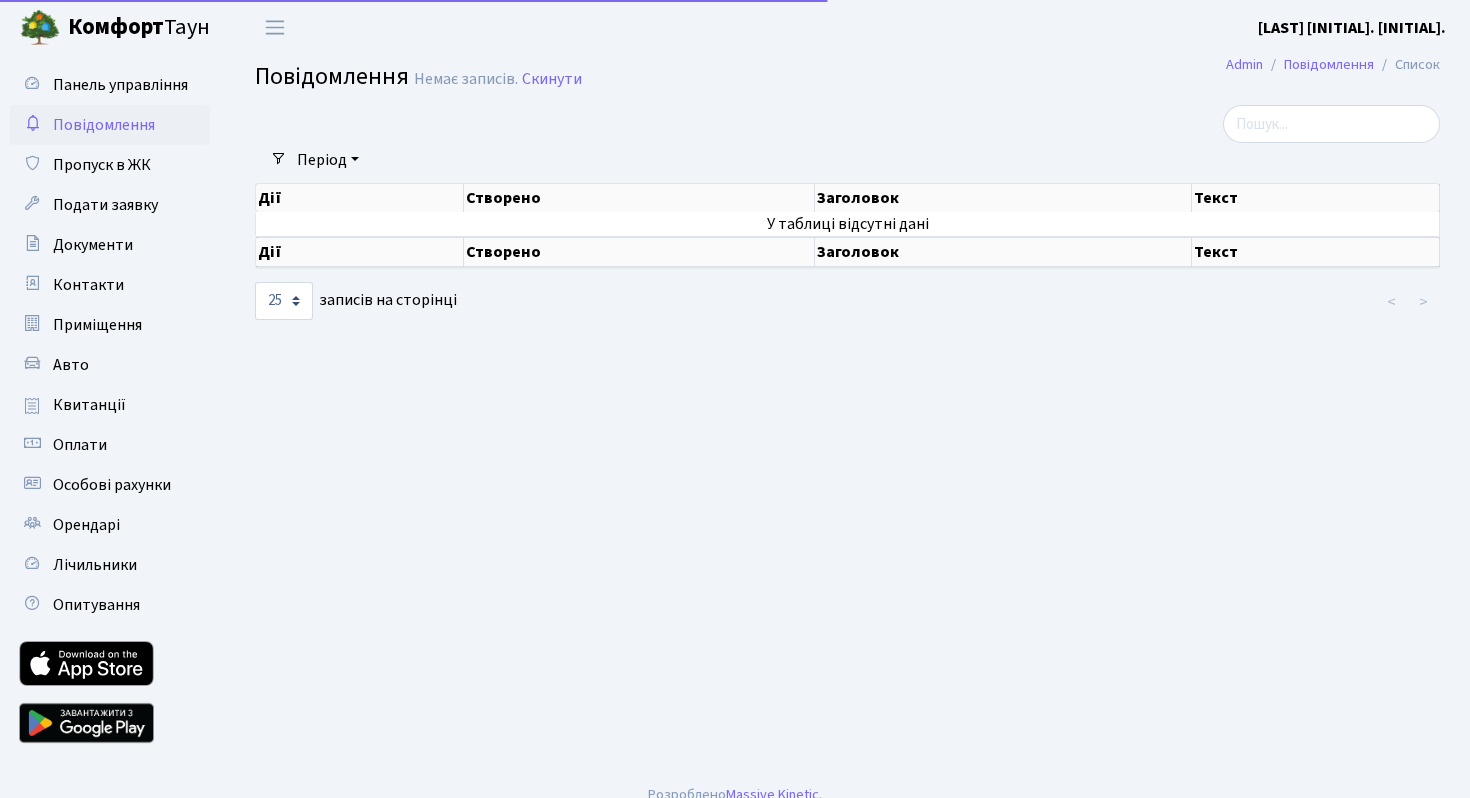 select on "25" 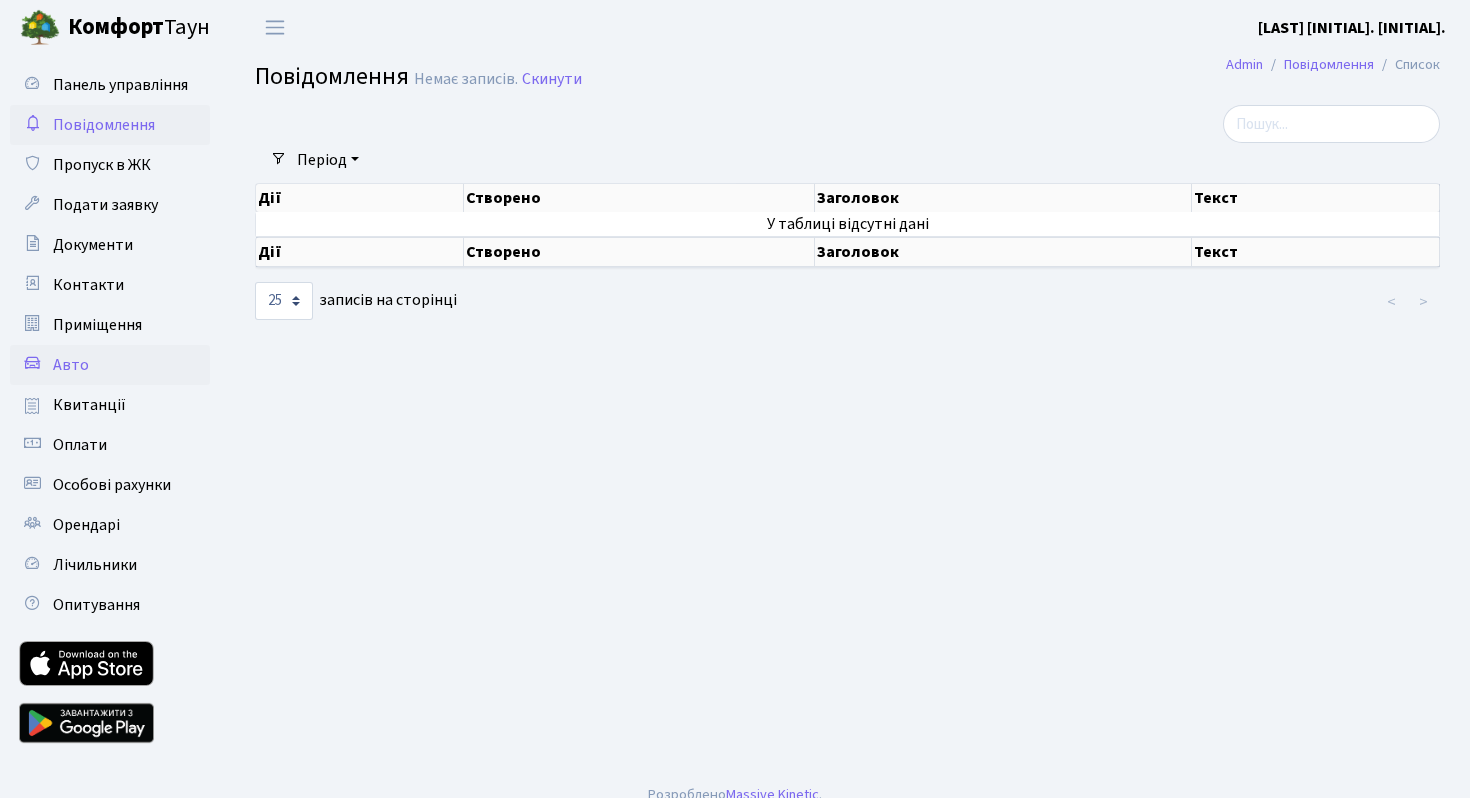 click on "Авто" at bounding box center (110, 365) 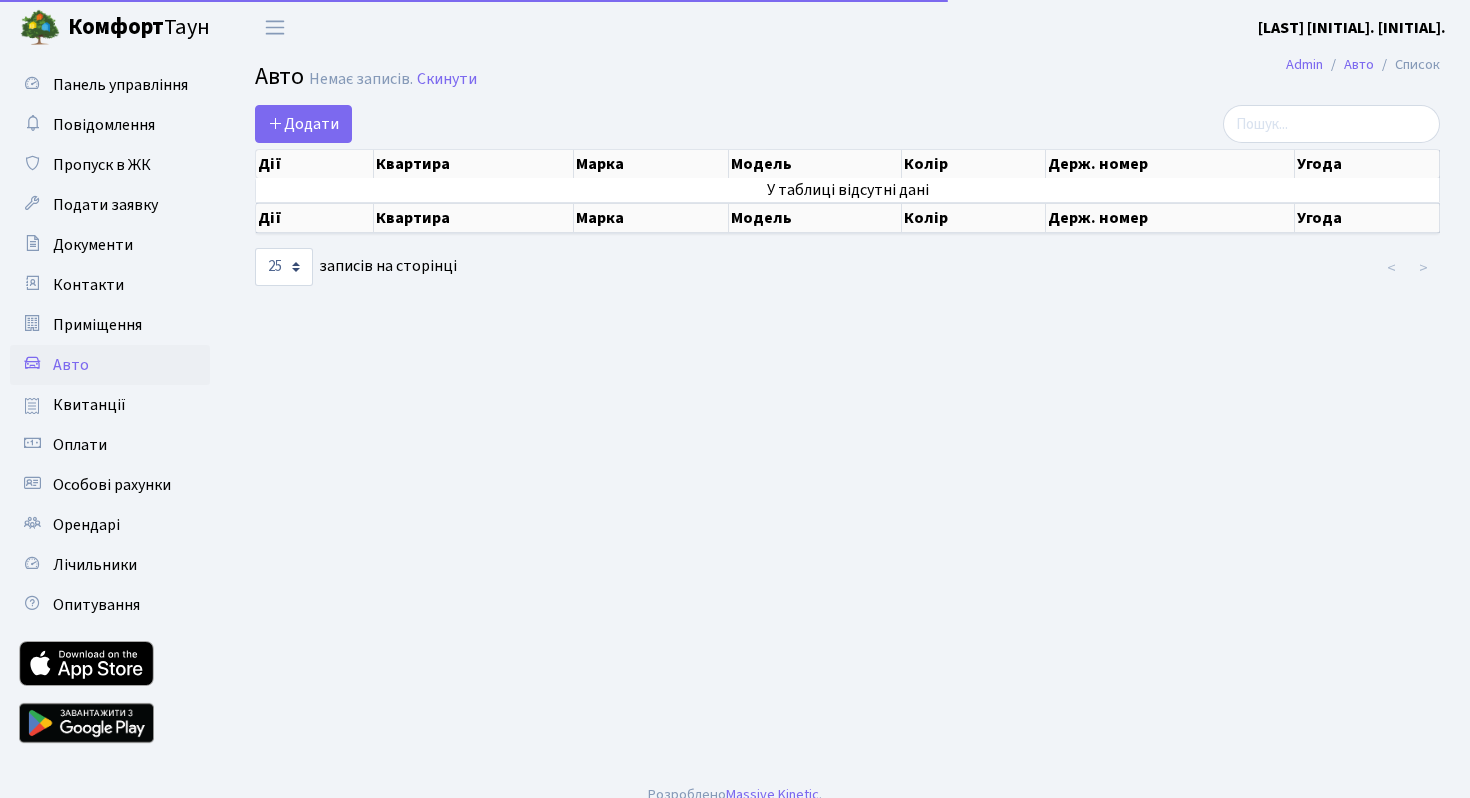 select on "25" 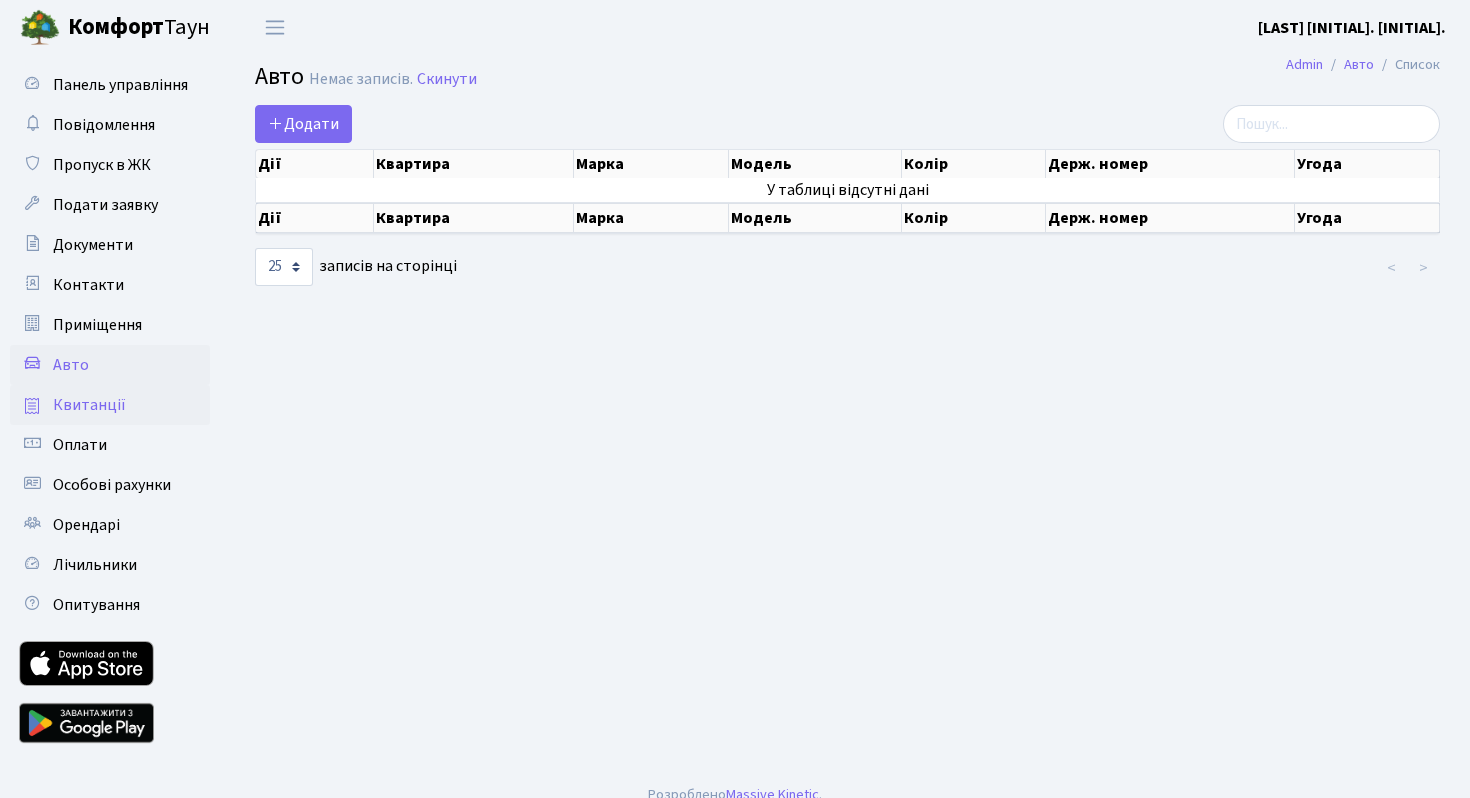 click on "Квитанції" at bounding box center (110, 405) 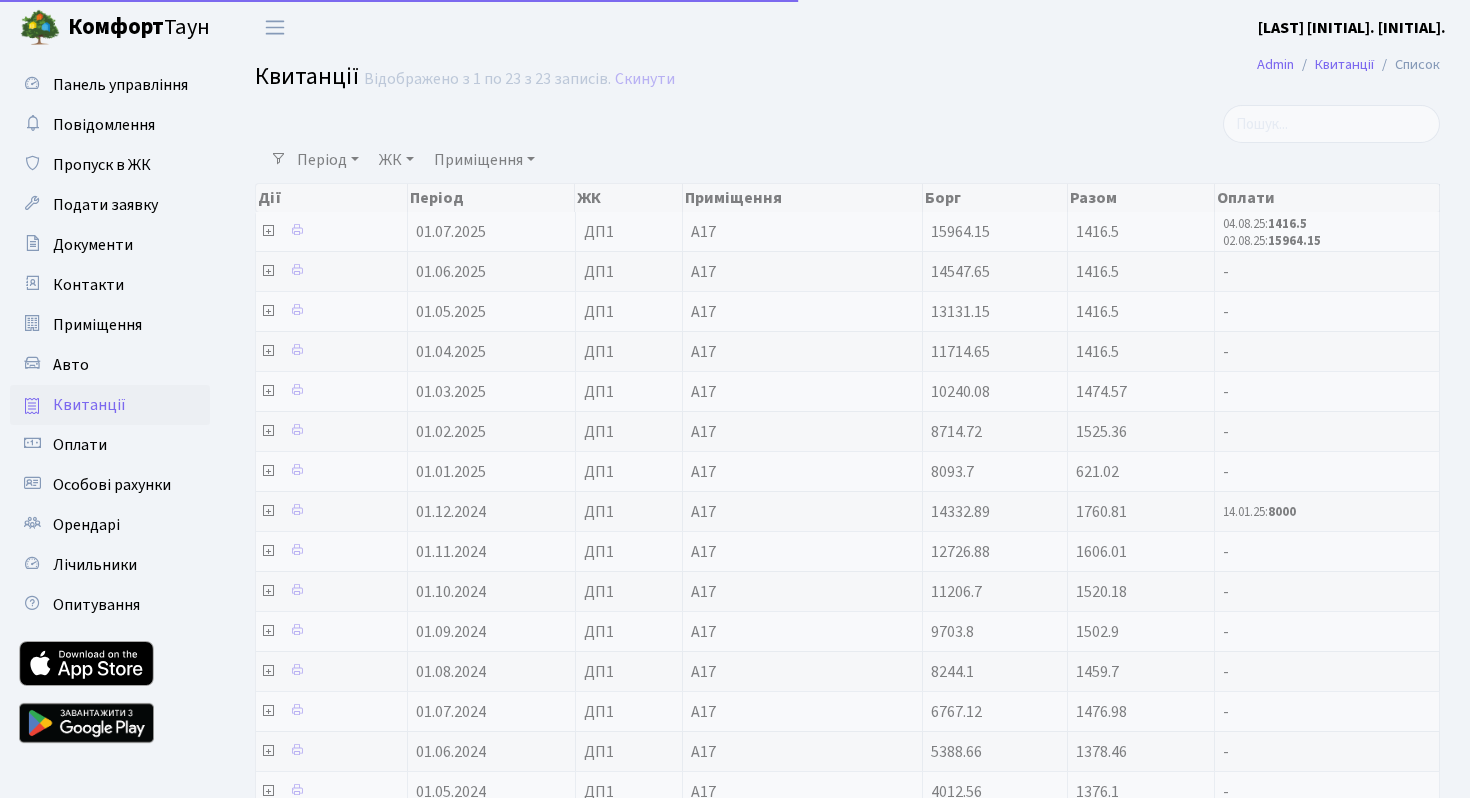 select on "25" 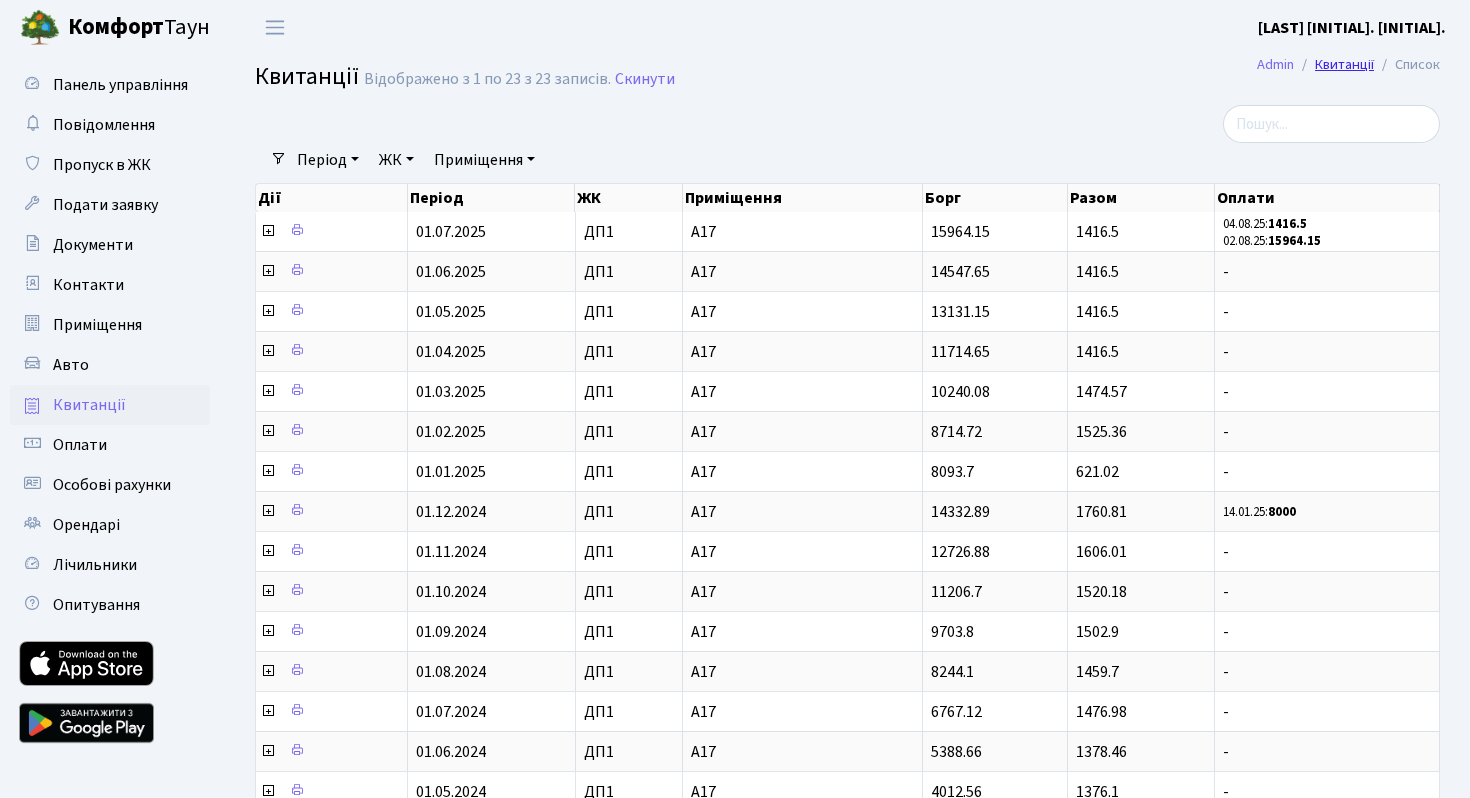 click on "Квитанції" at bounding box center (1344, 64) 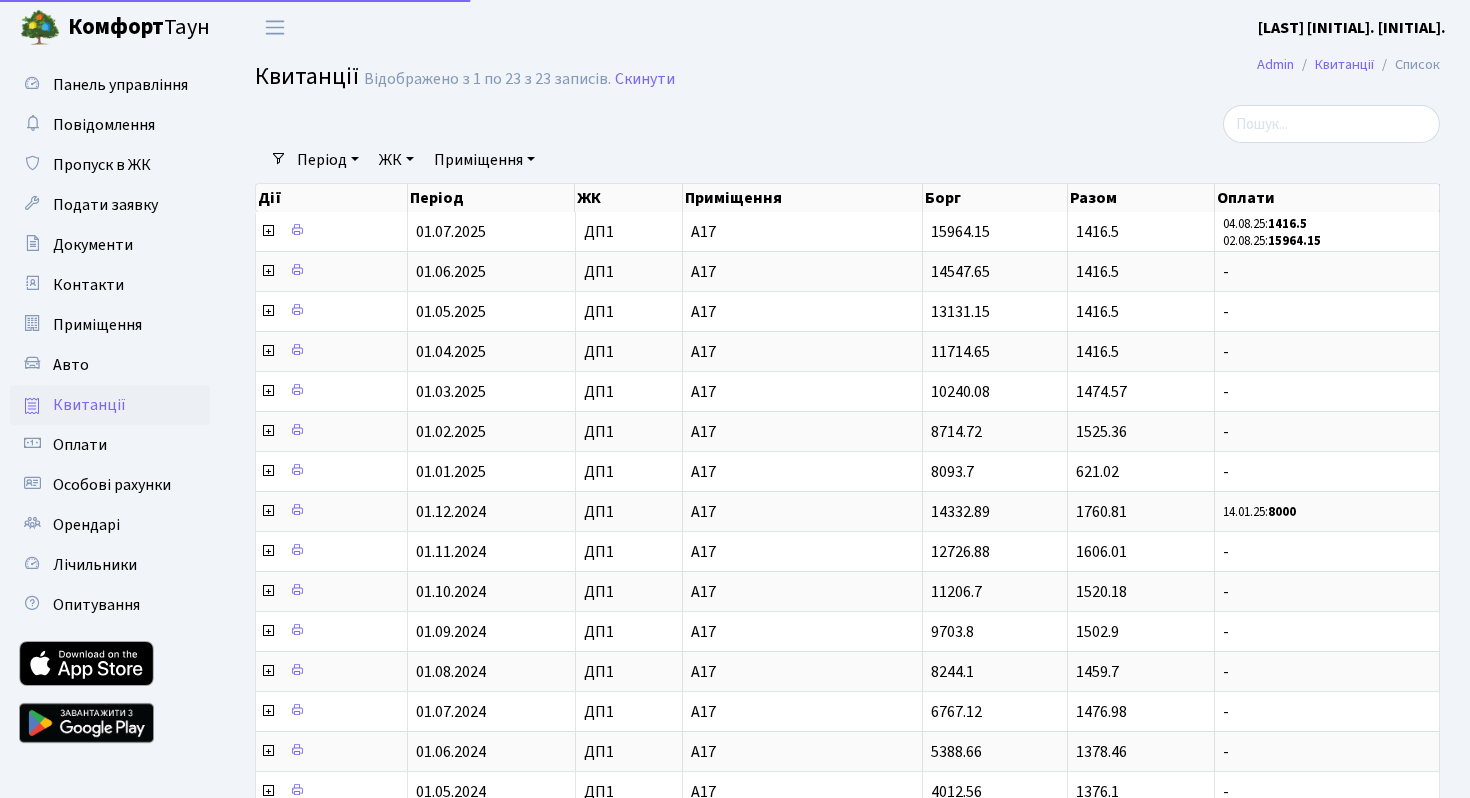 select on "25" 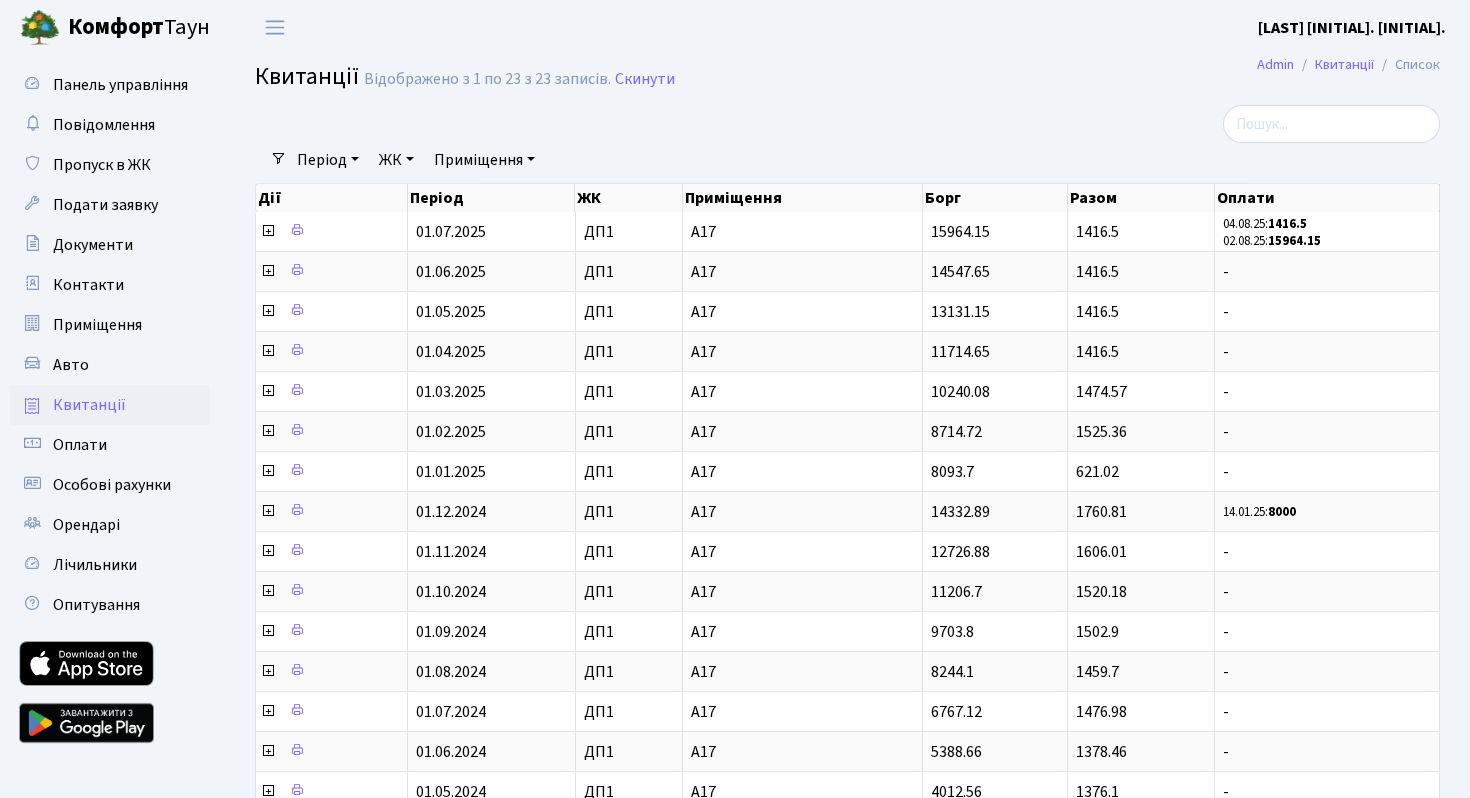 click on "Список" at bounding box center [1407, 65] 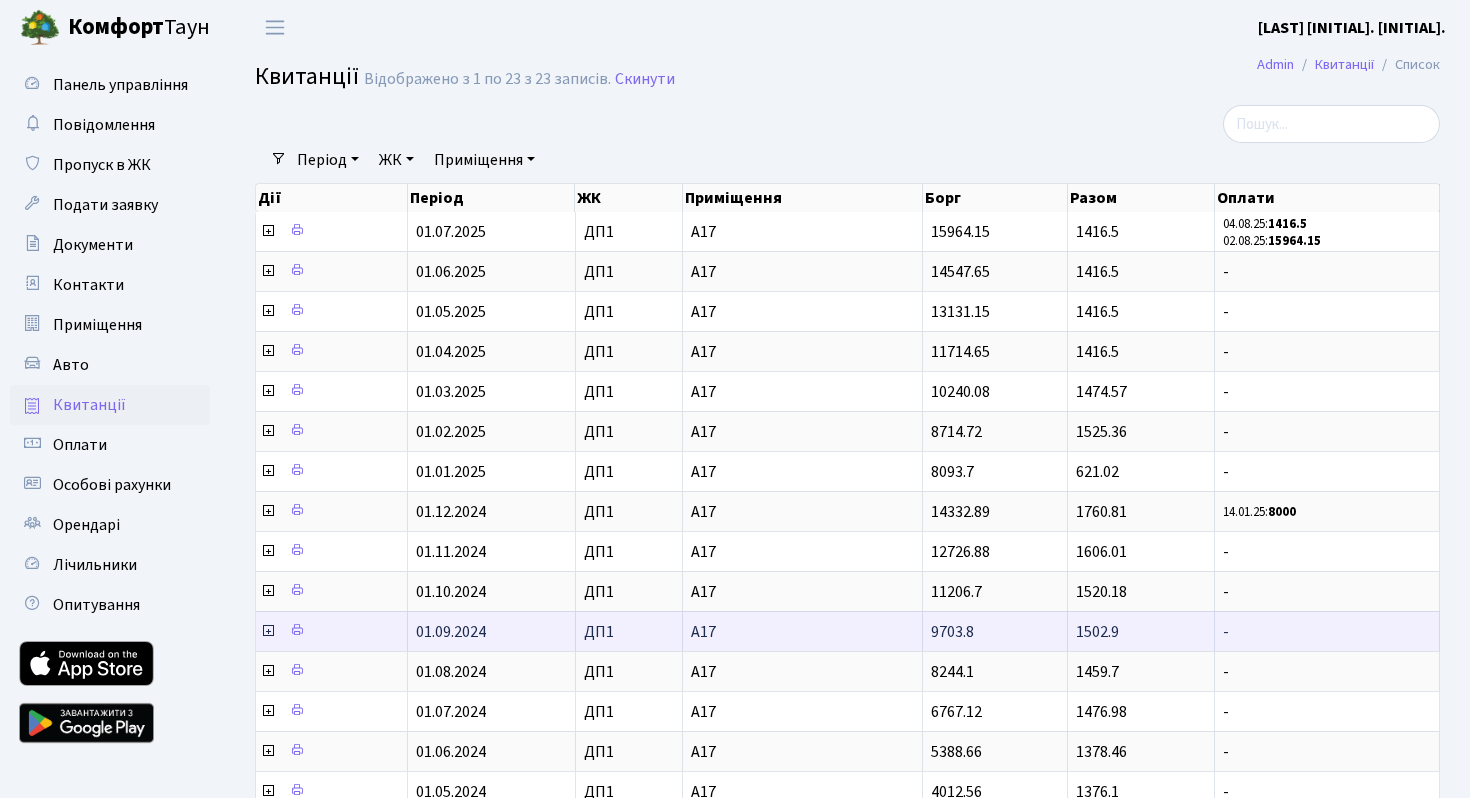 scroll, scrollTop: 3, scrollLeft: 0, axis: vertical 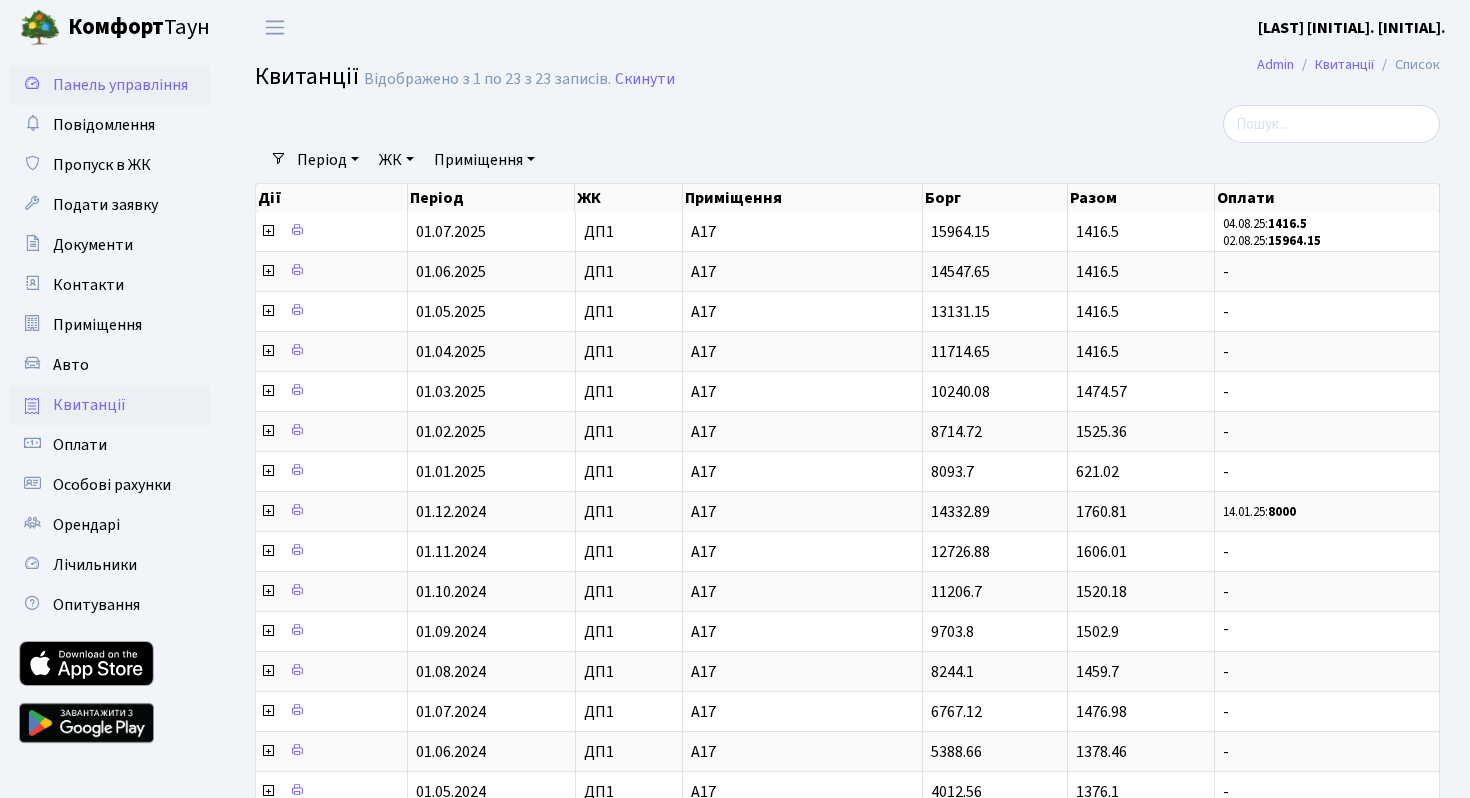 click on "Панель управління" at bounding box center [120, 85] 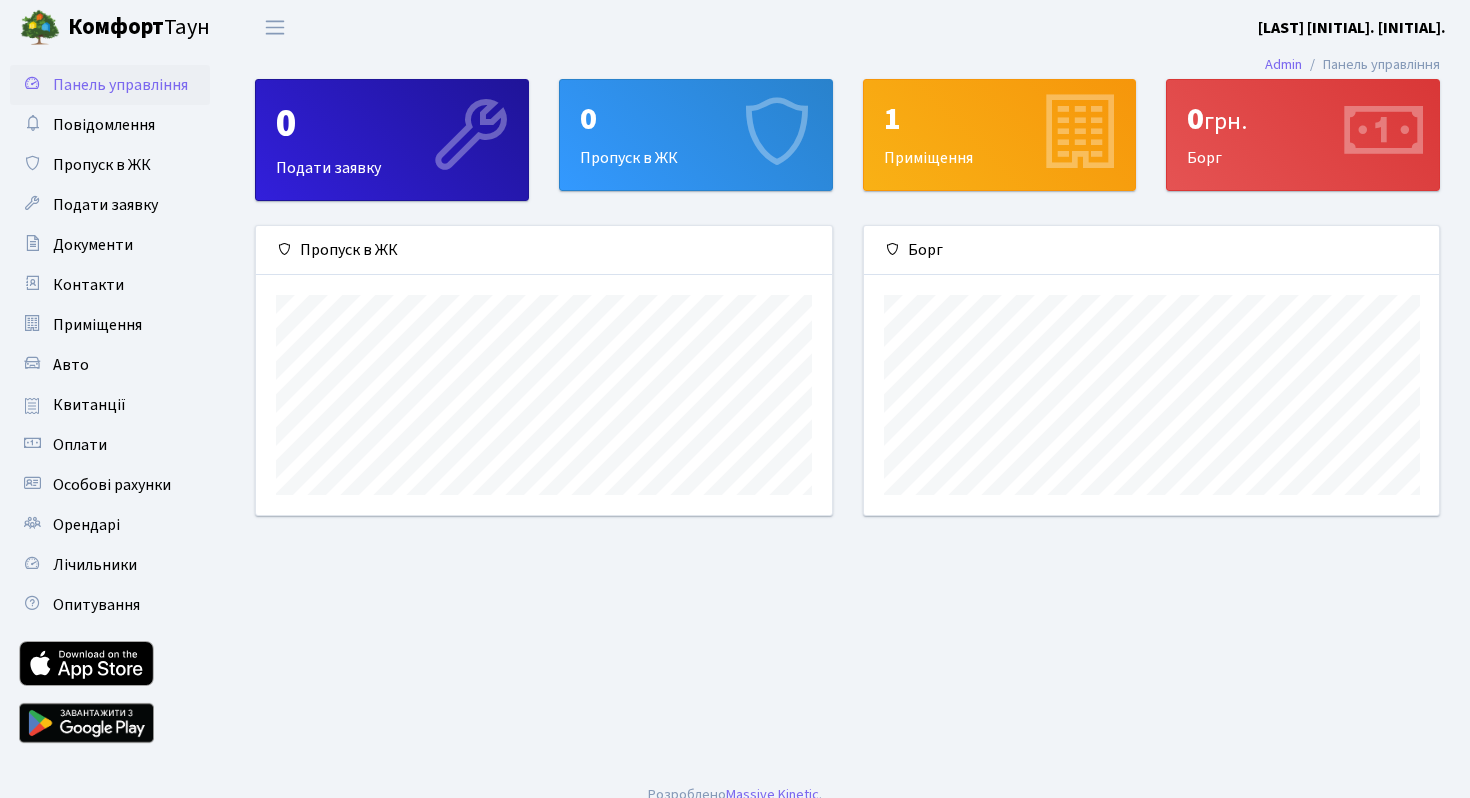 scroll, scrollTop: 0, scrollLeft: 0, axis: both 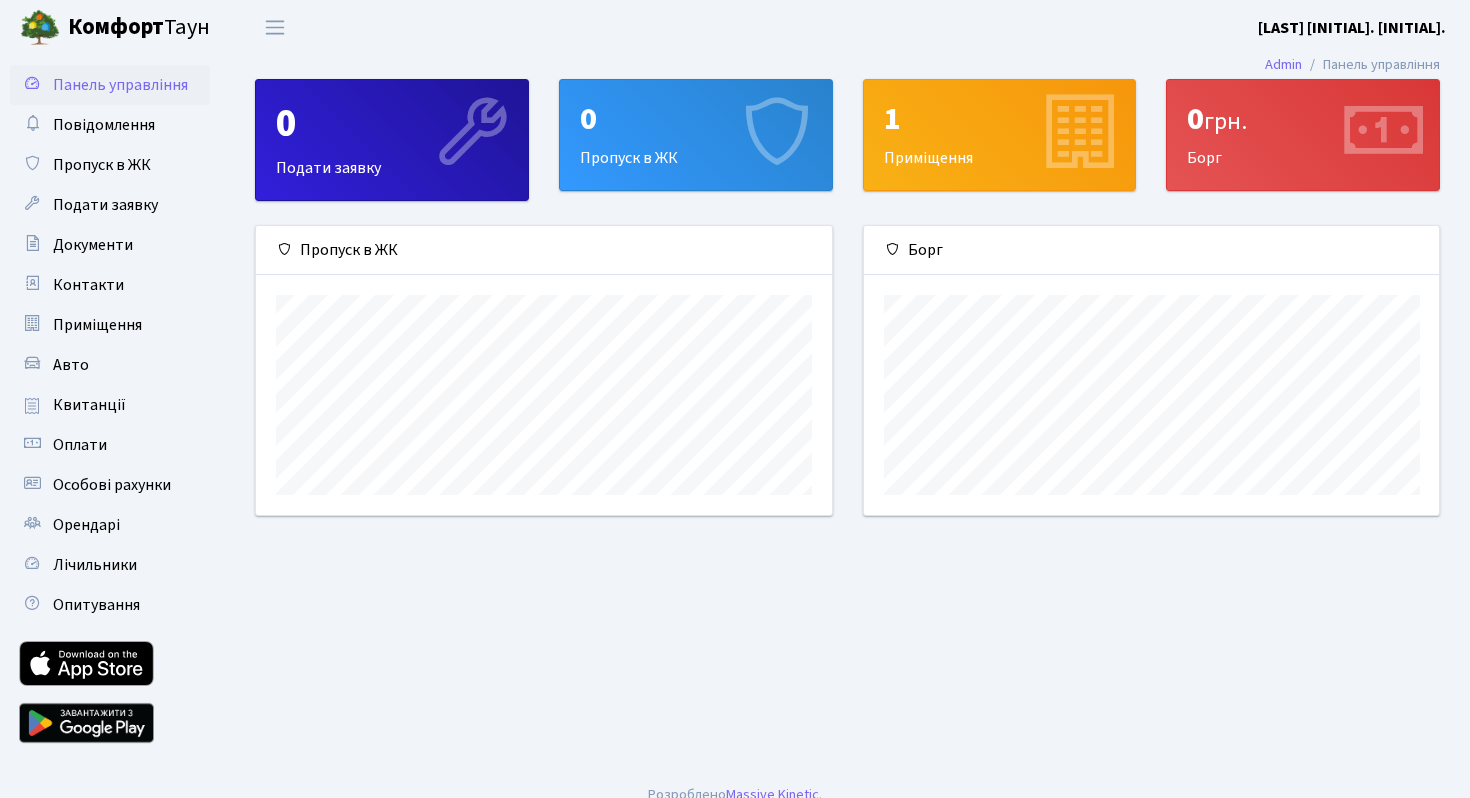 click on "Панель управління" at bounding box center (120, 85) 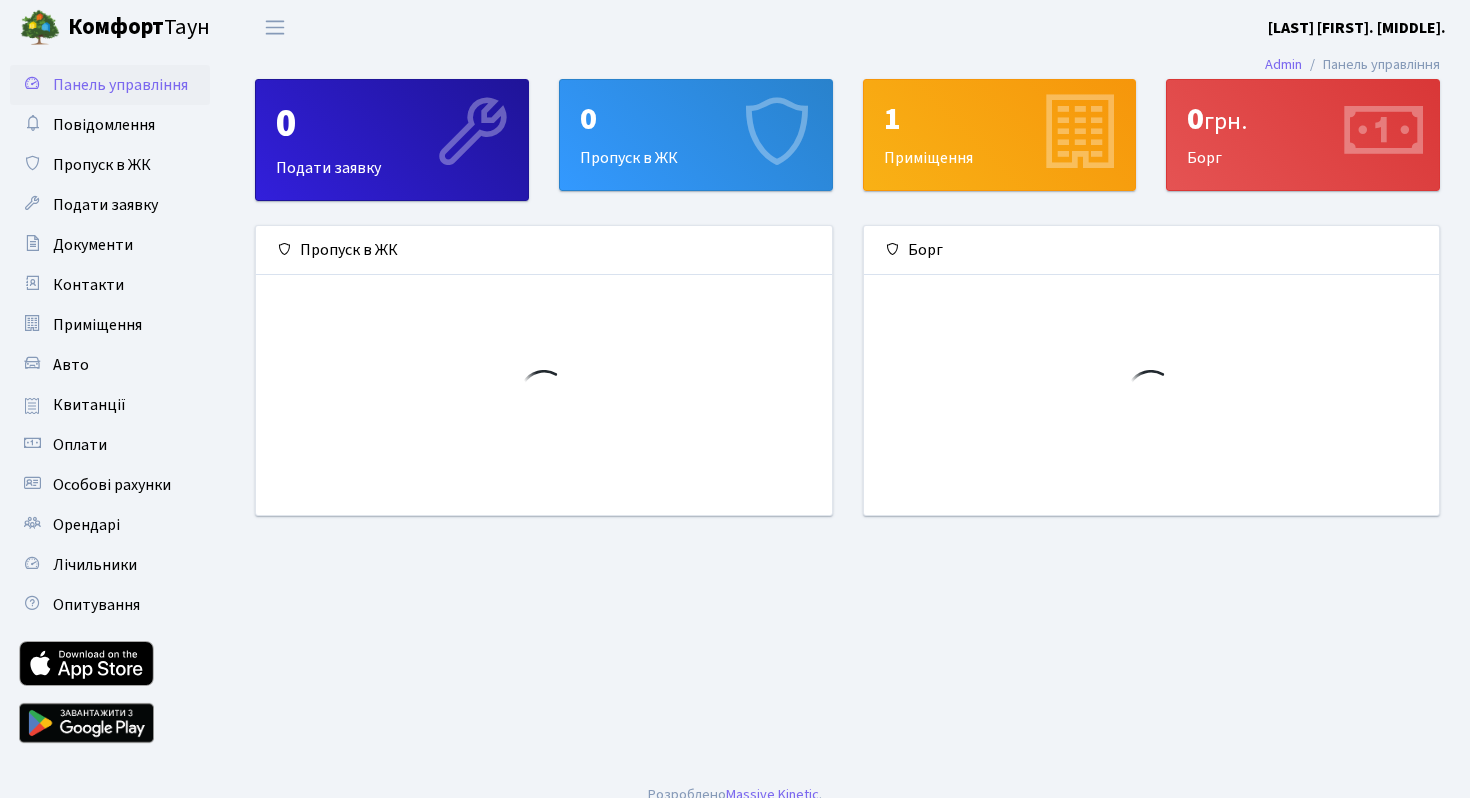 scroll, scrollTop: 0, scrollLeft: 0, axis: both 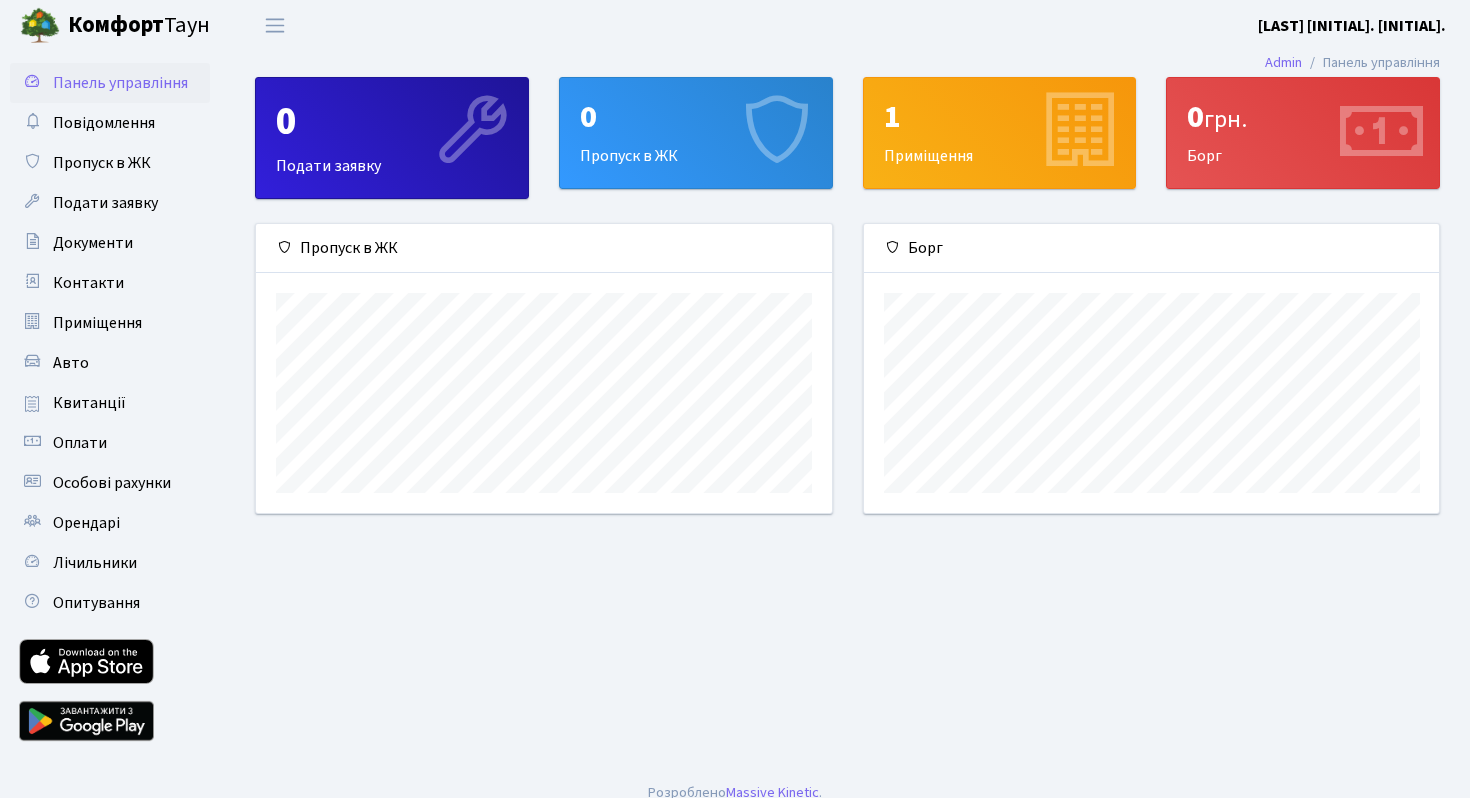 click at bounding box center [1381, 132] 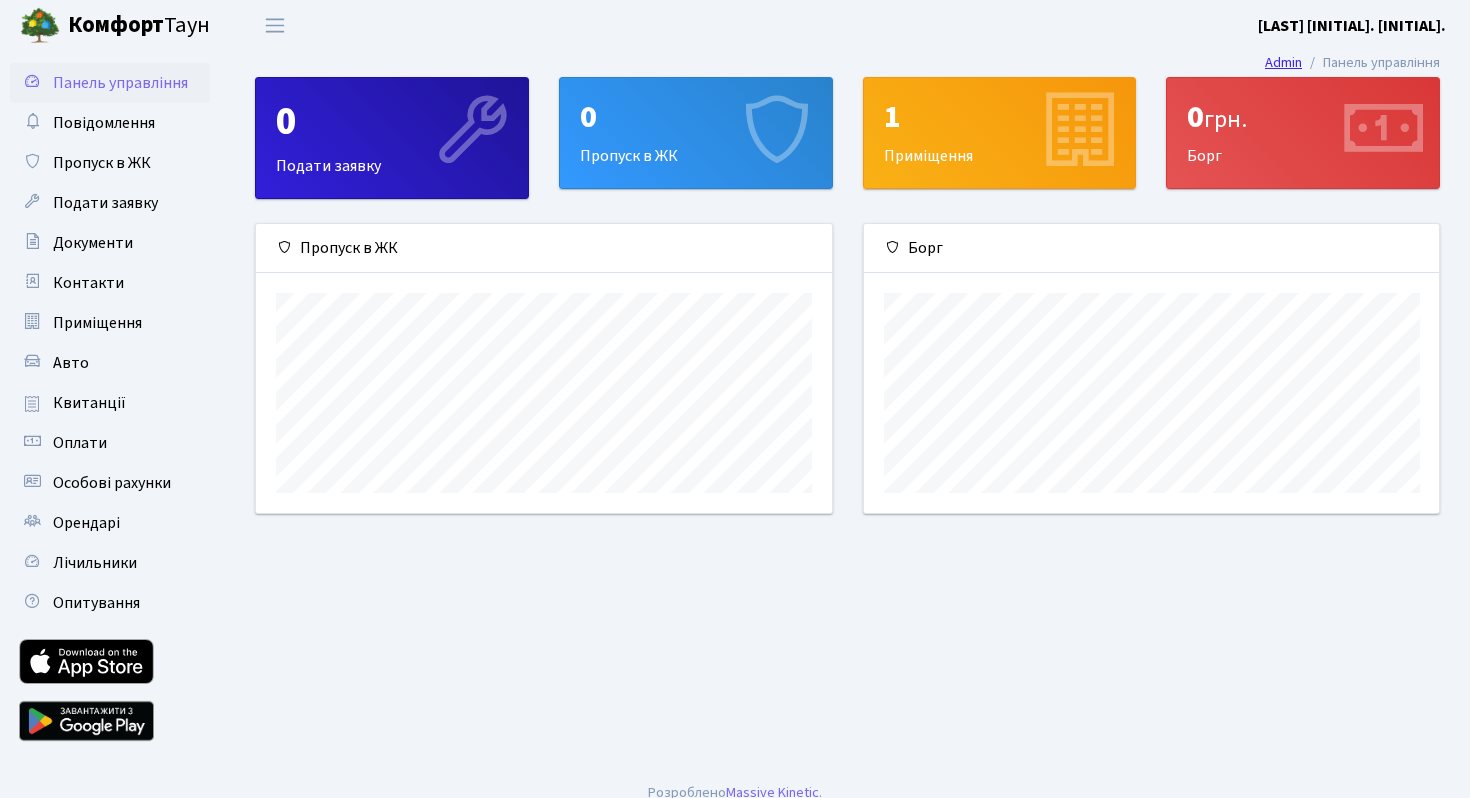 click on "Admin" at bounding box center [1283, 62] 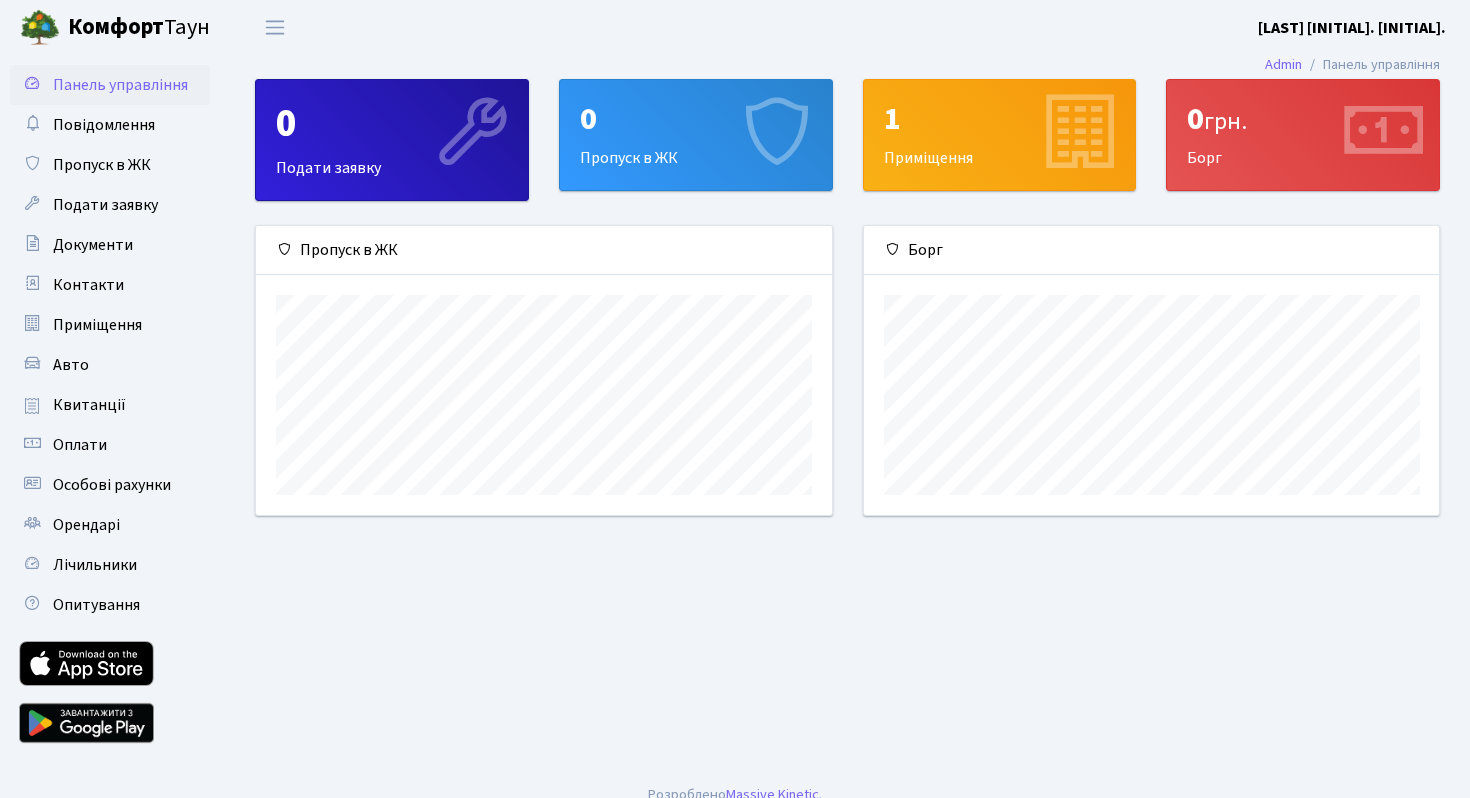 scroll, scrollTop: 0, scrollLeft: 0, axis: both 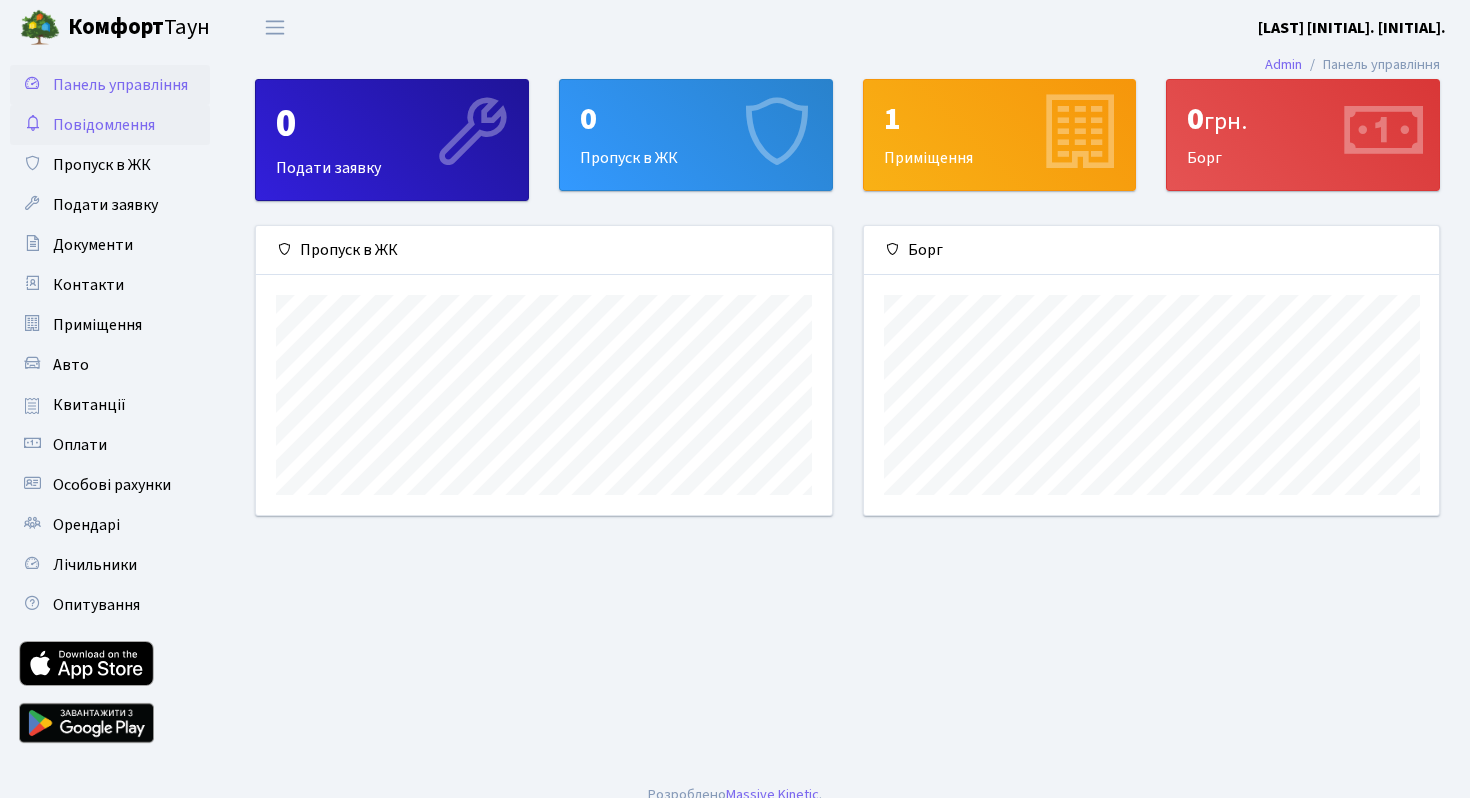click on "Повідомлення" at bounding box center (110, 125) 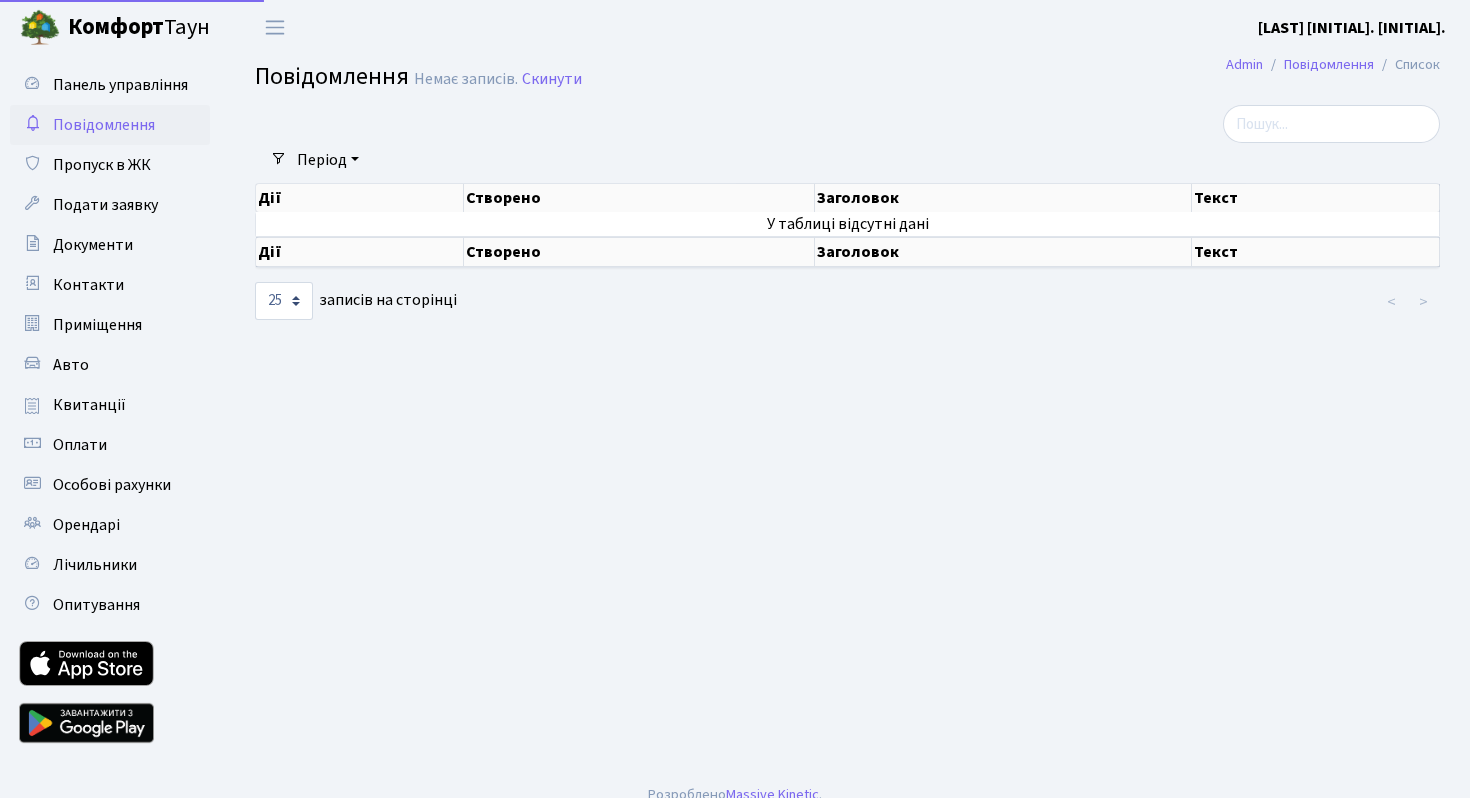 select on "25" 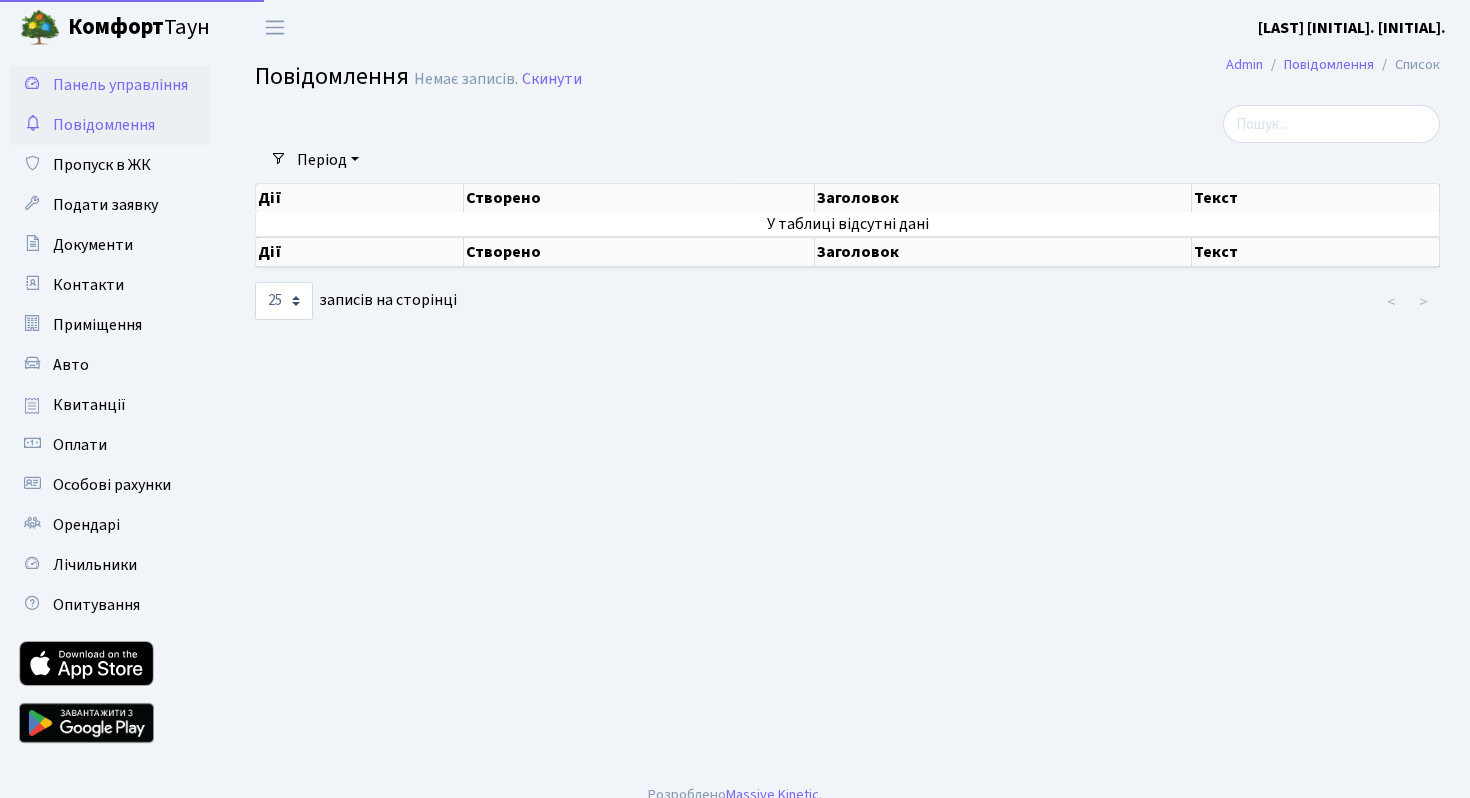 scroll, scrollTop: 0, scrollLeft: 0, axis: both 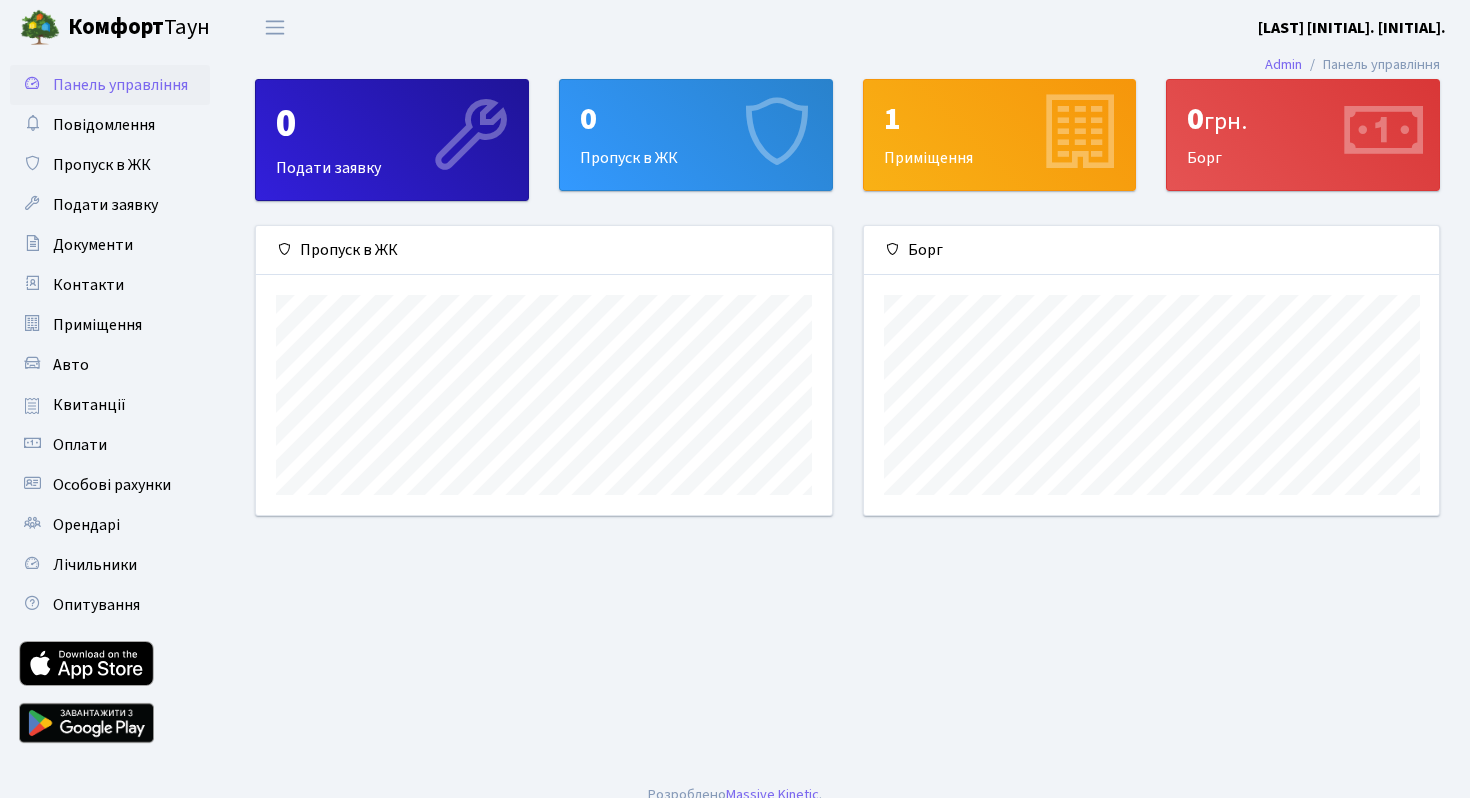 click on "0" at bounding box center [392, 124] 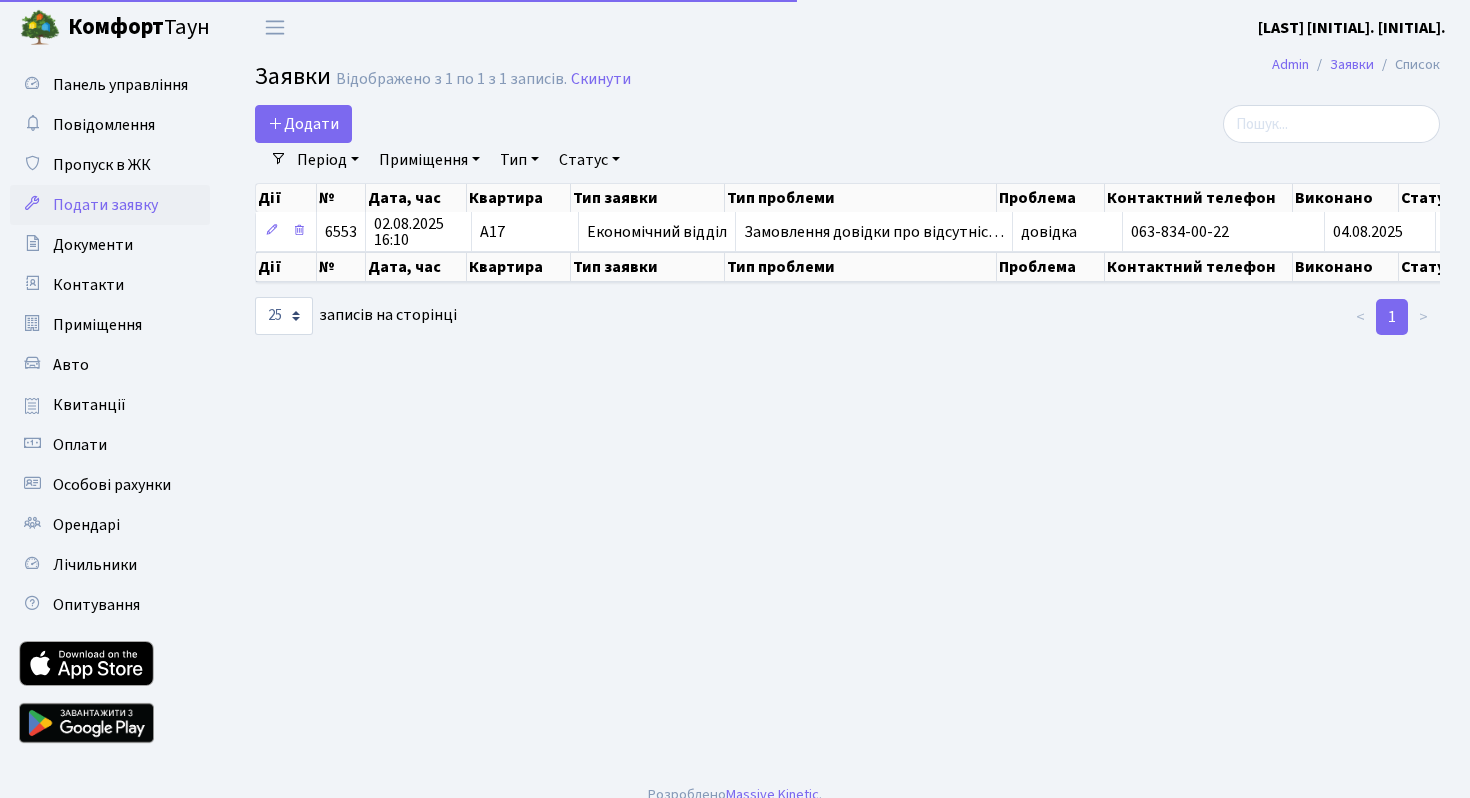 select on "25" 